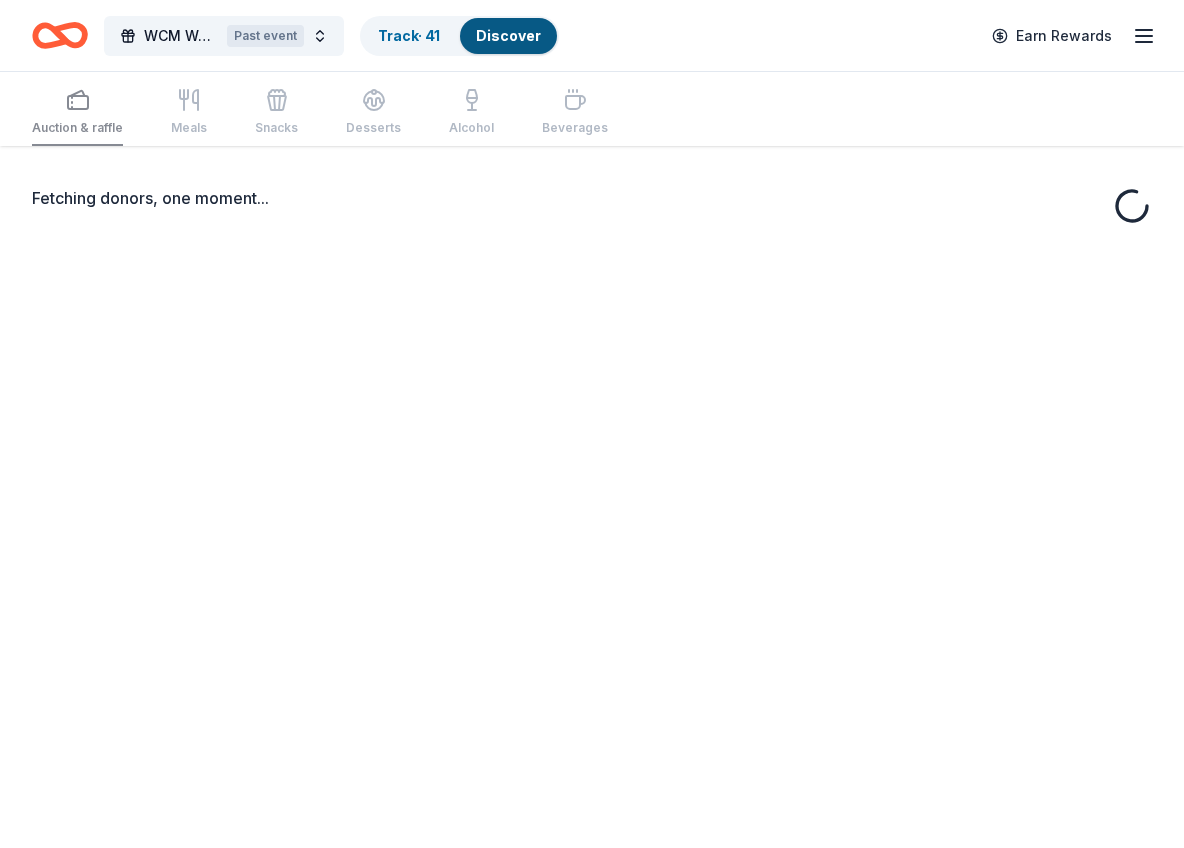 scroll, scrollTop: 0, scrollLeft: 0, axis: both 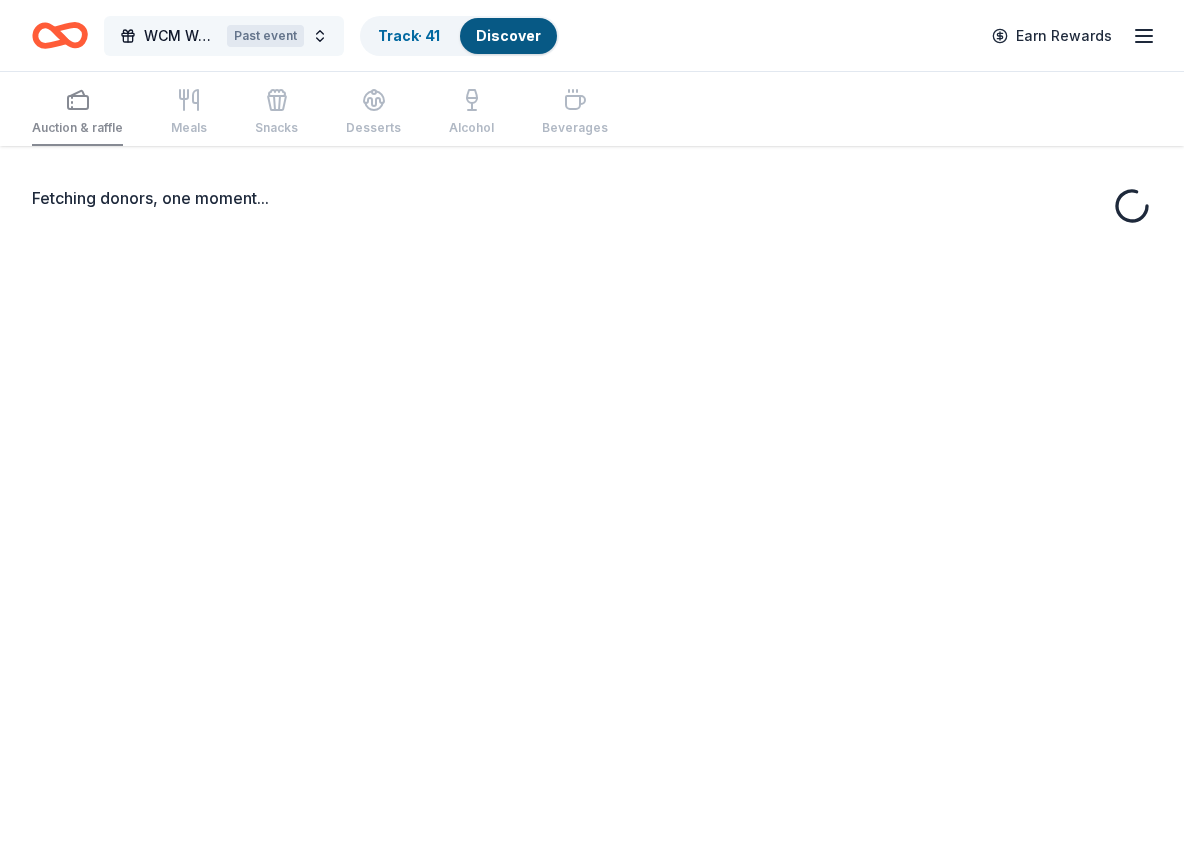 click on "WCM Weekly Free Community Bingo Jacksonville Florida Past event" at bounding box center [224, 36] 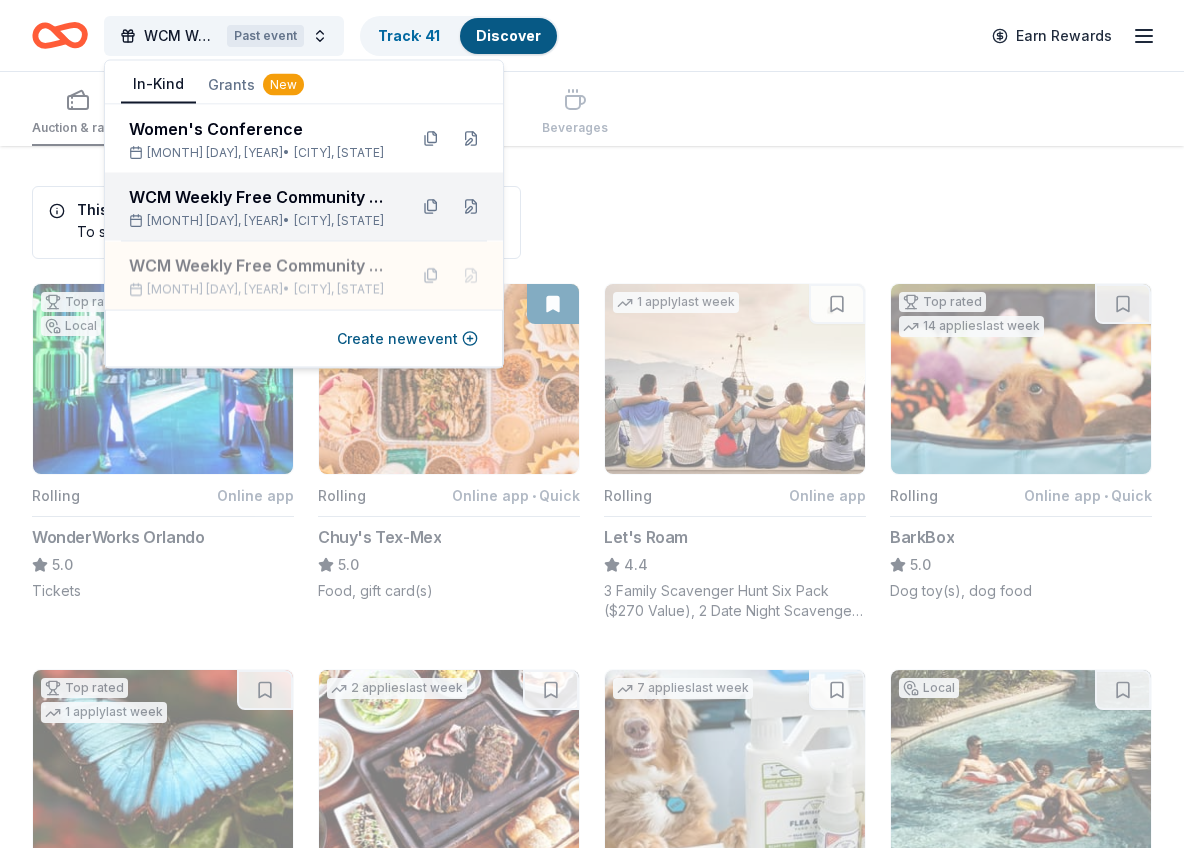 click on "WCM Weekly Free Community Bingo Jacksonville Florida" at bounding box center [260, 197] 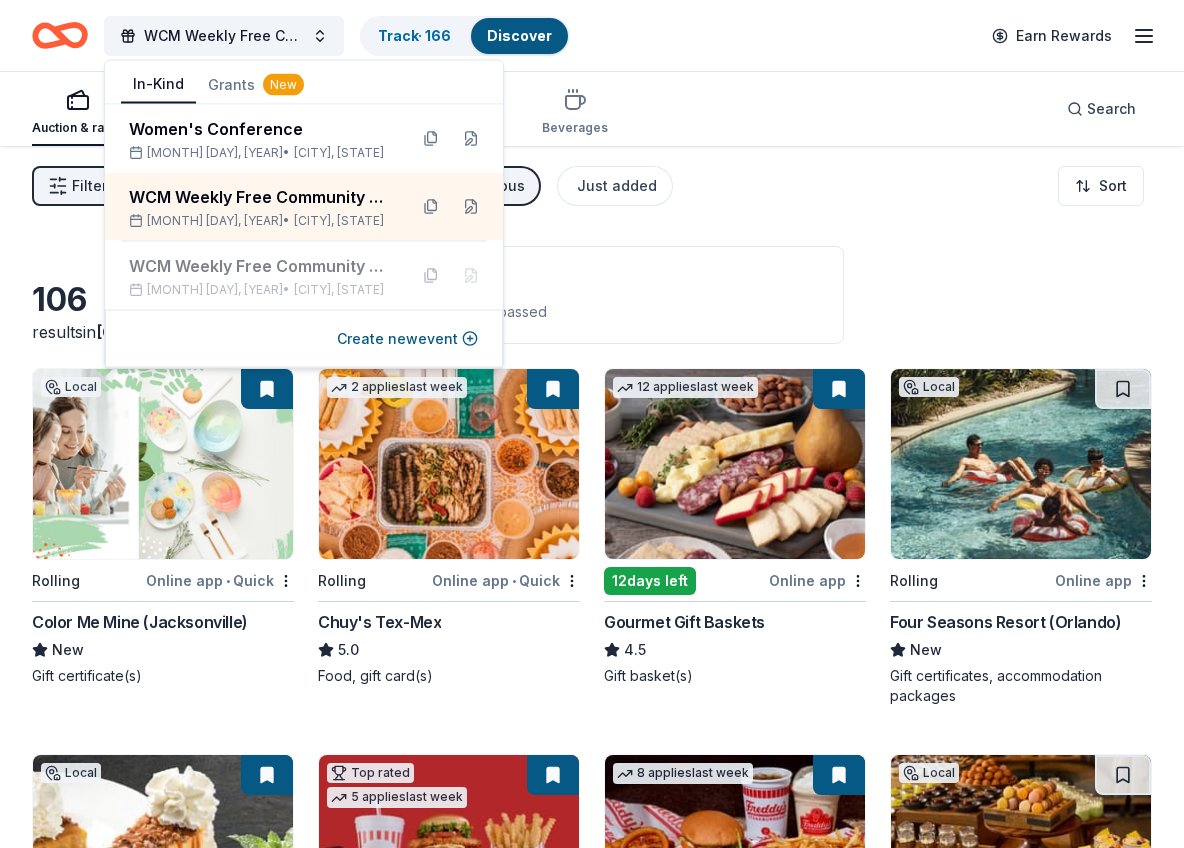 click on "WCM Weekly Free Community Bingo Jacksonville Florida Track  · 166 Discover Earn Rewards" at bounding box center [592, 35] 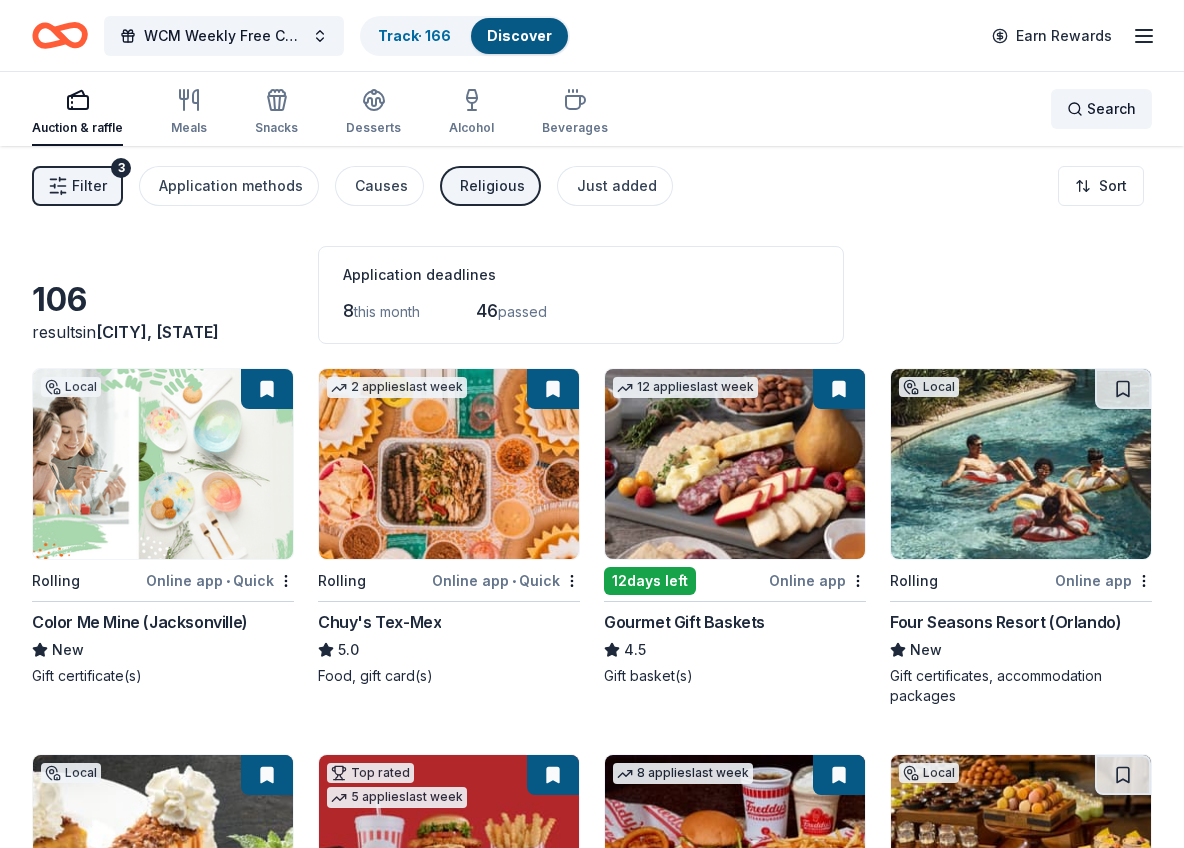 click on "Search" at bounding box center [1101, 109] 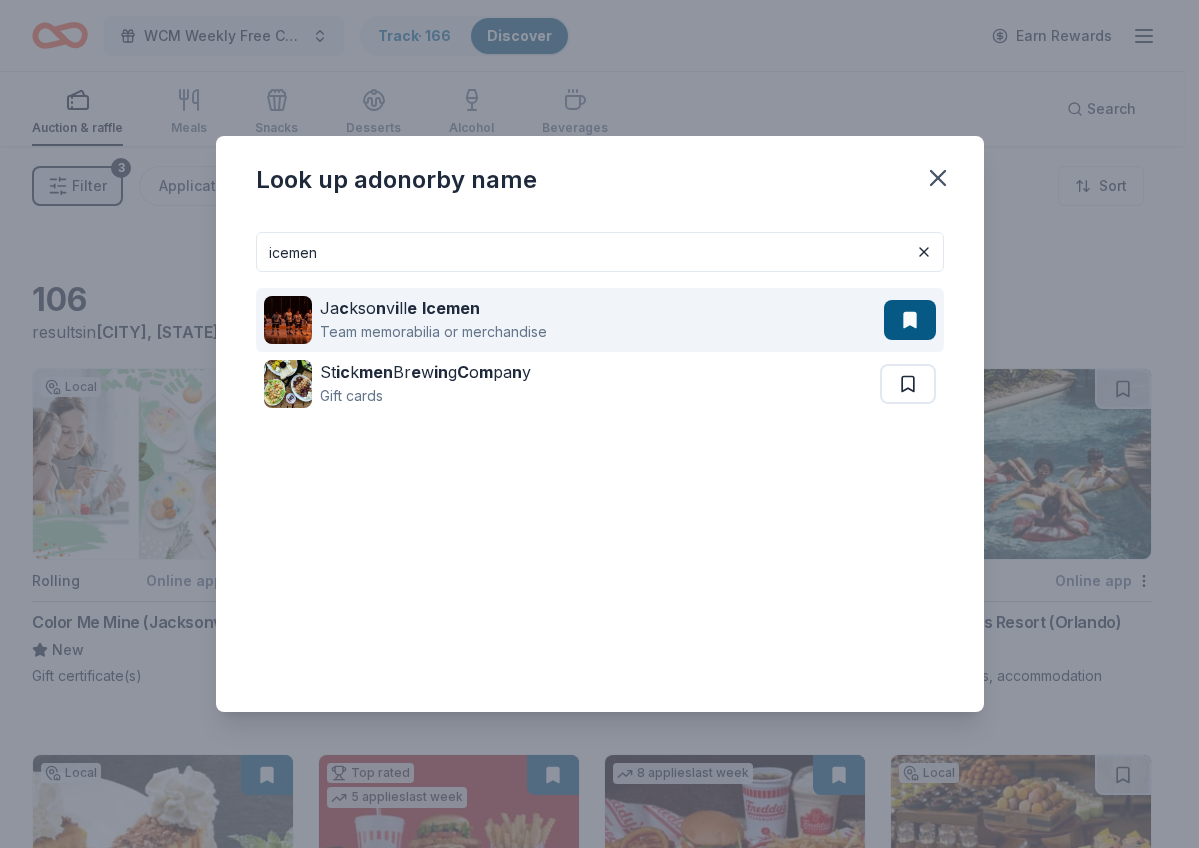 type on "icemen" 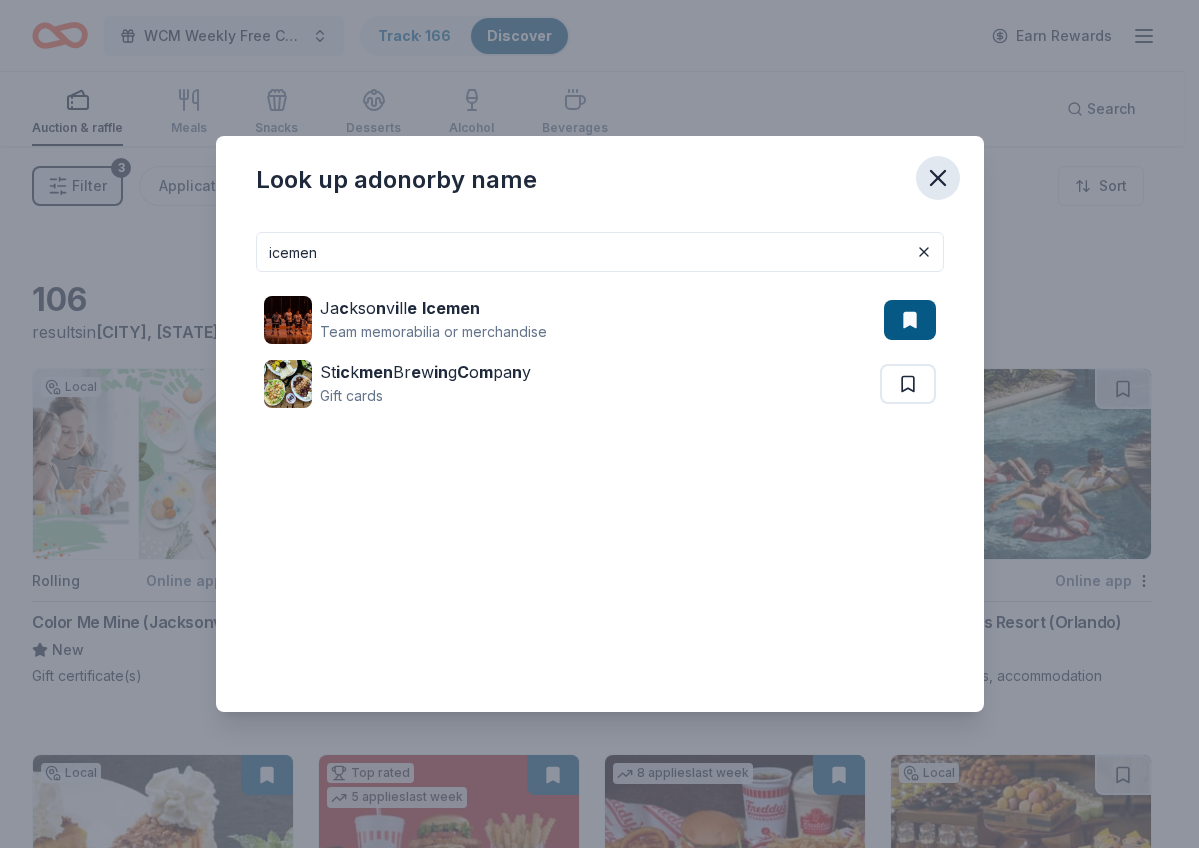 click 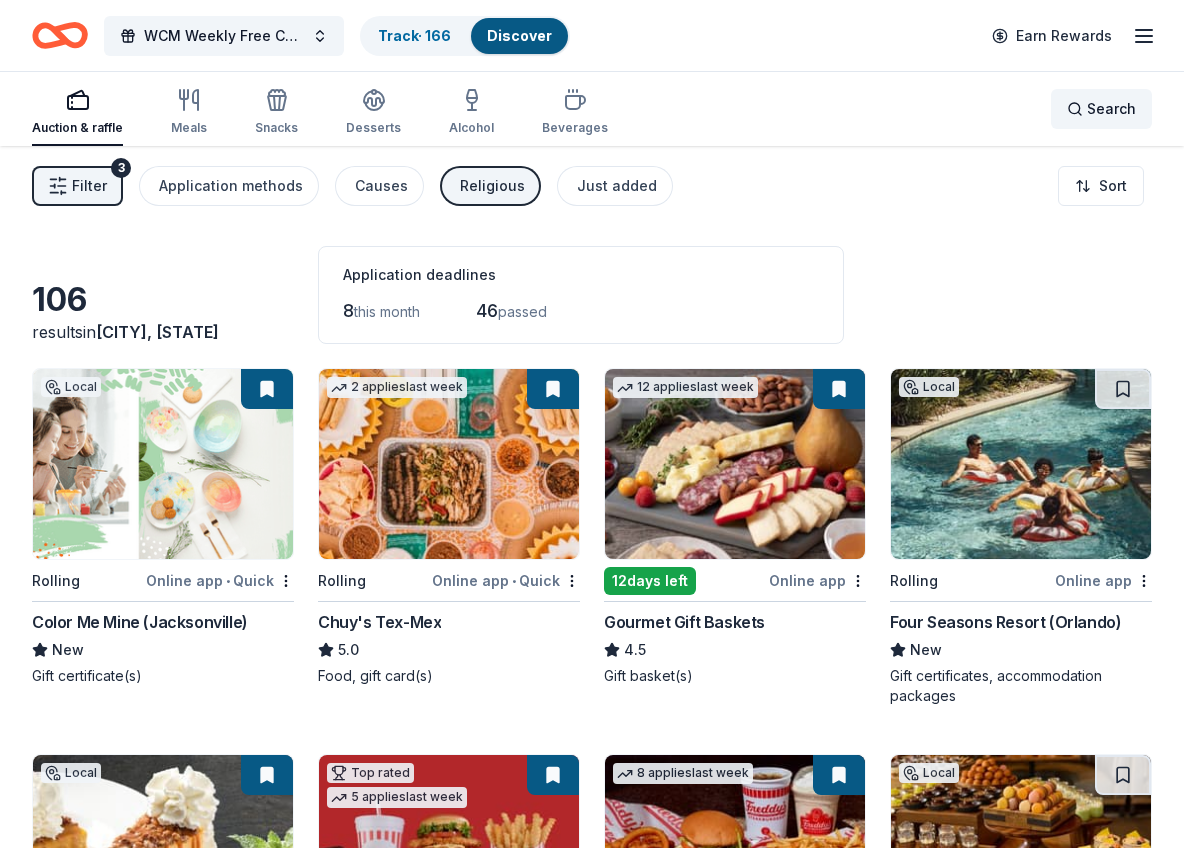 click on "Search" at bounding box center [1111, 109] 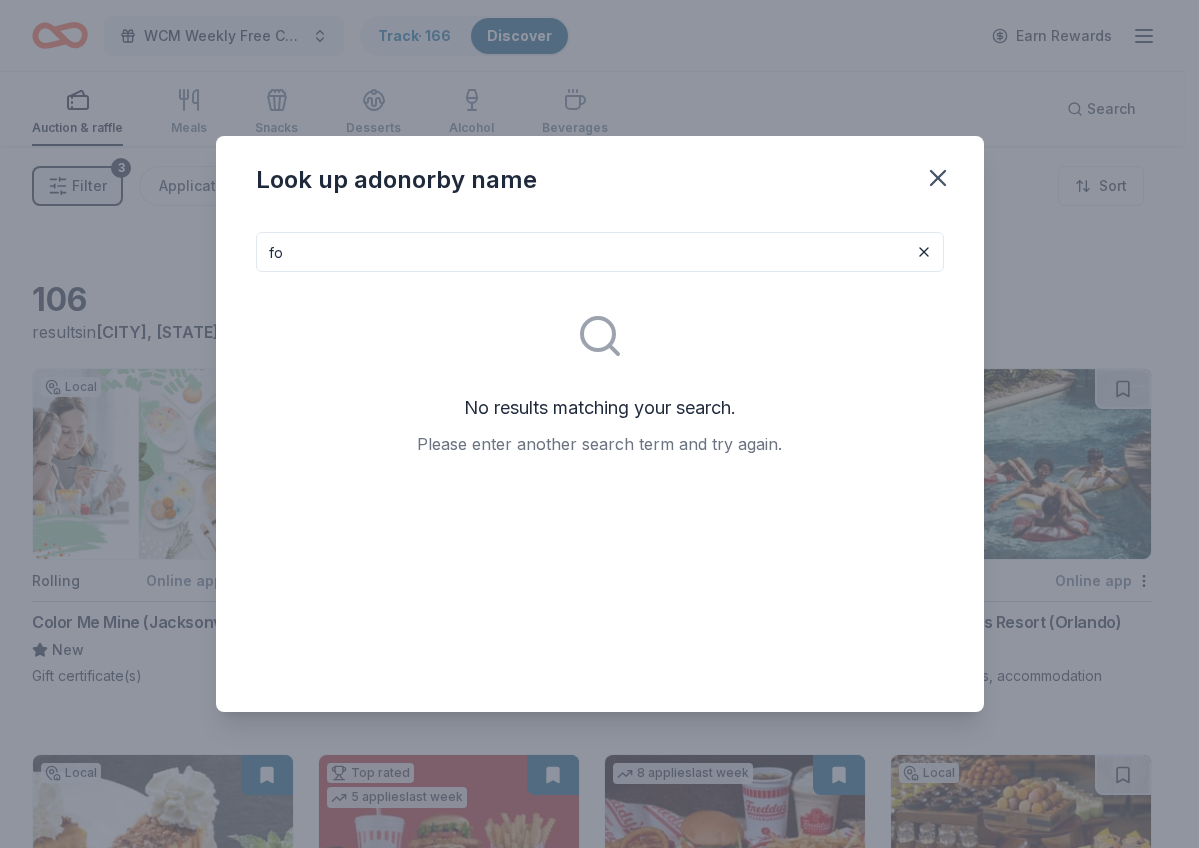 type on "f" 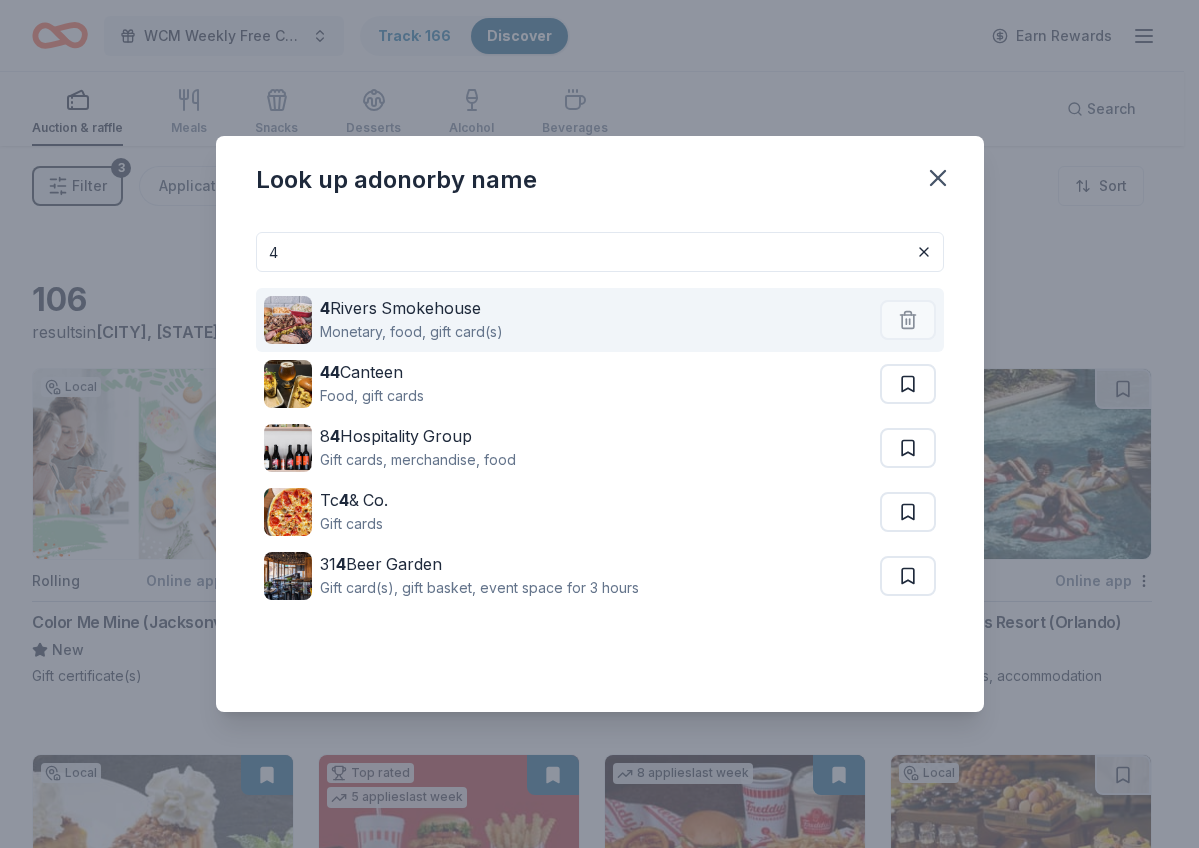type on "4" 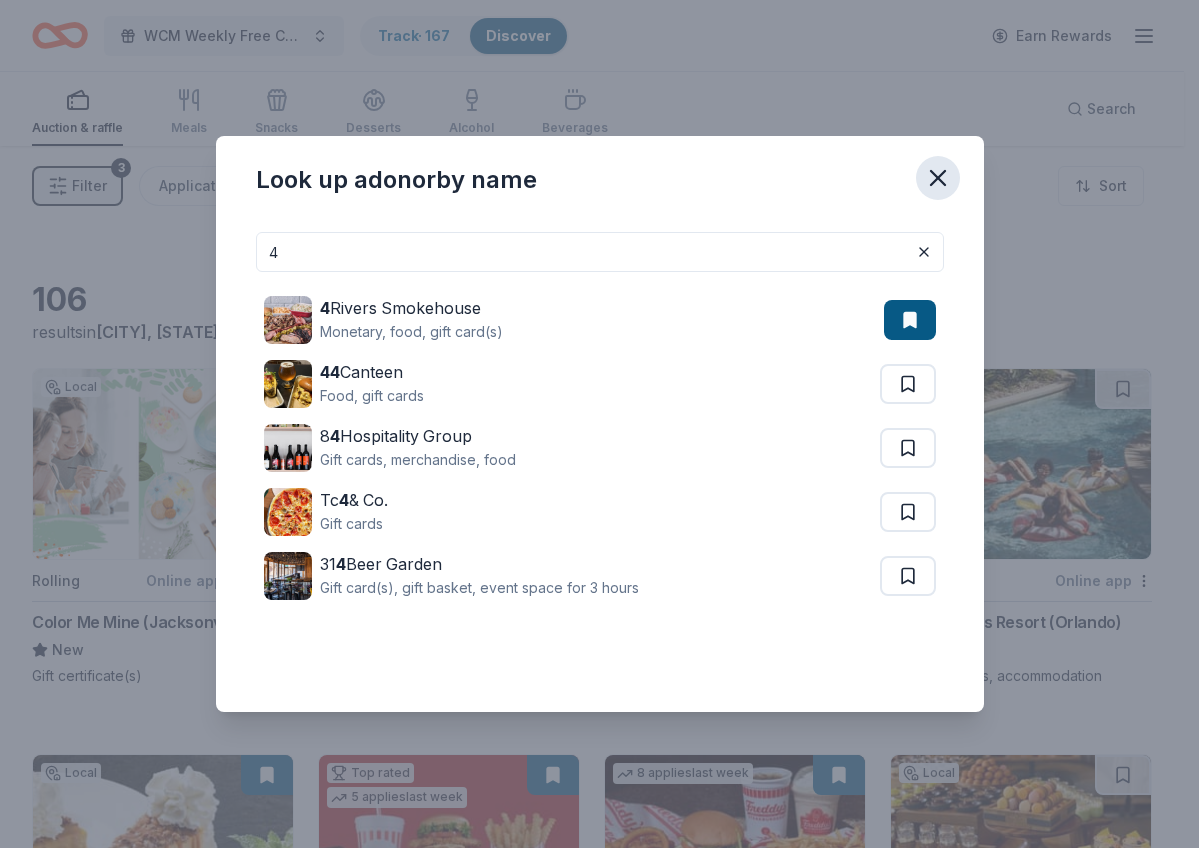 click 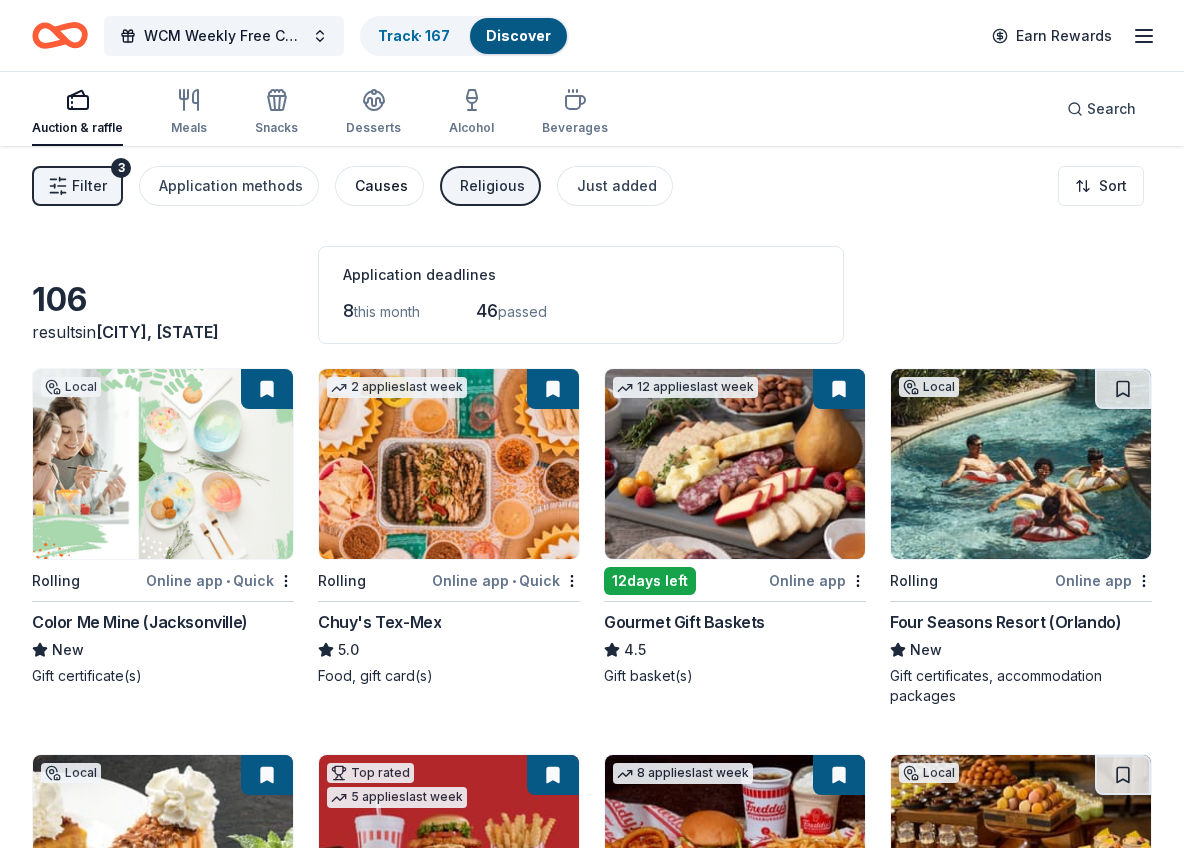 click on "Causes" at bounding box center (381, 186) 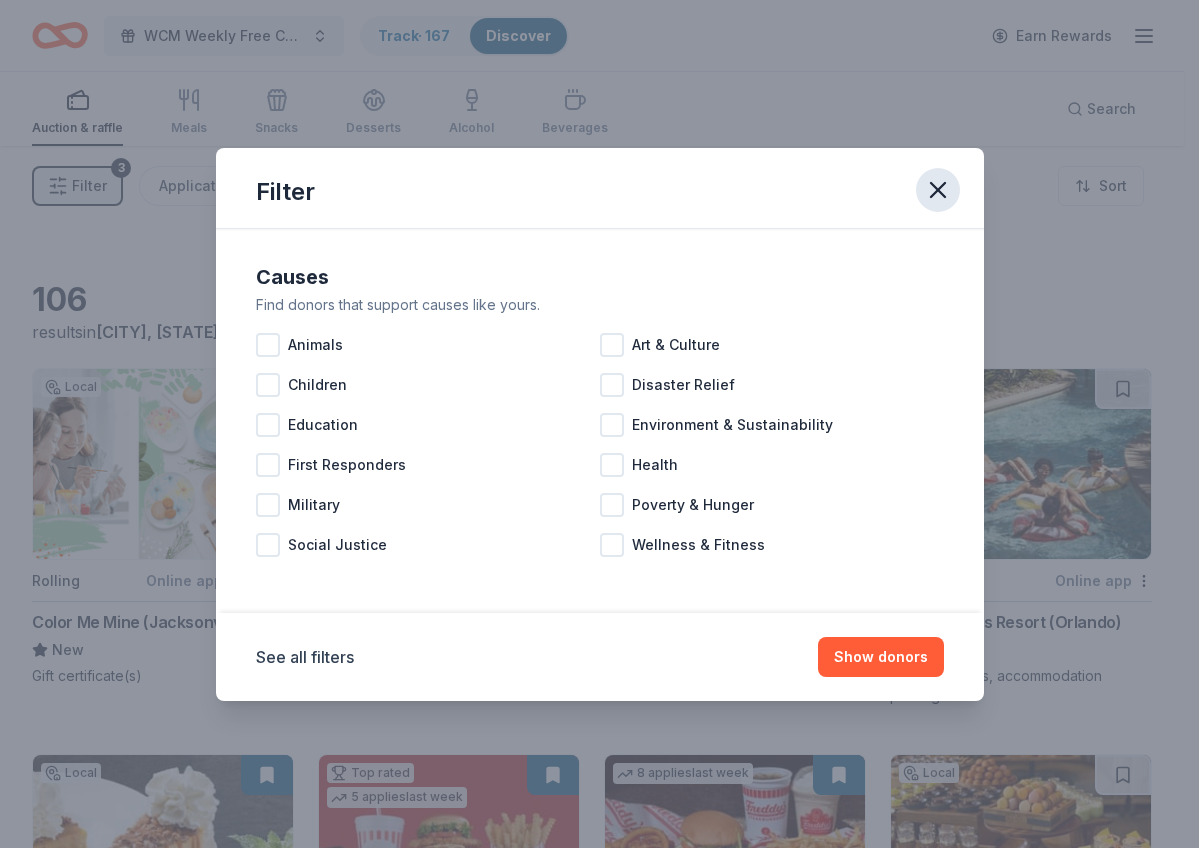click 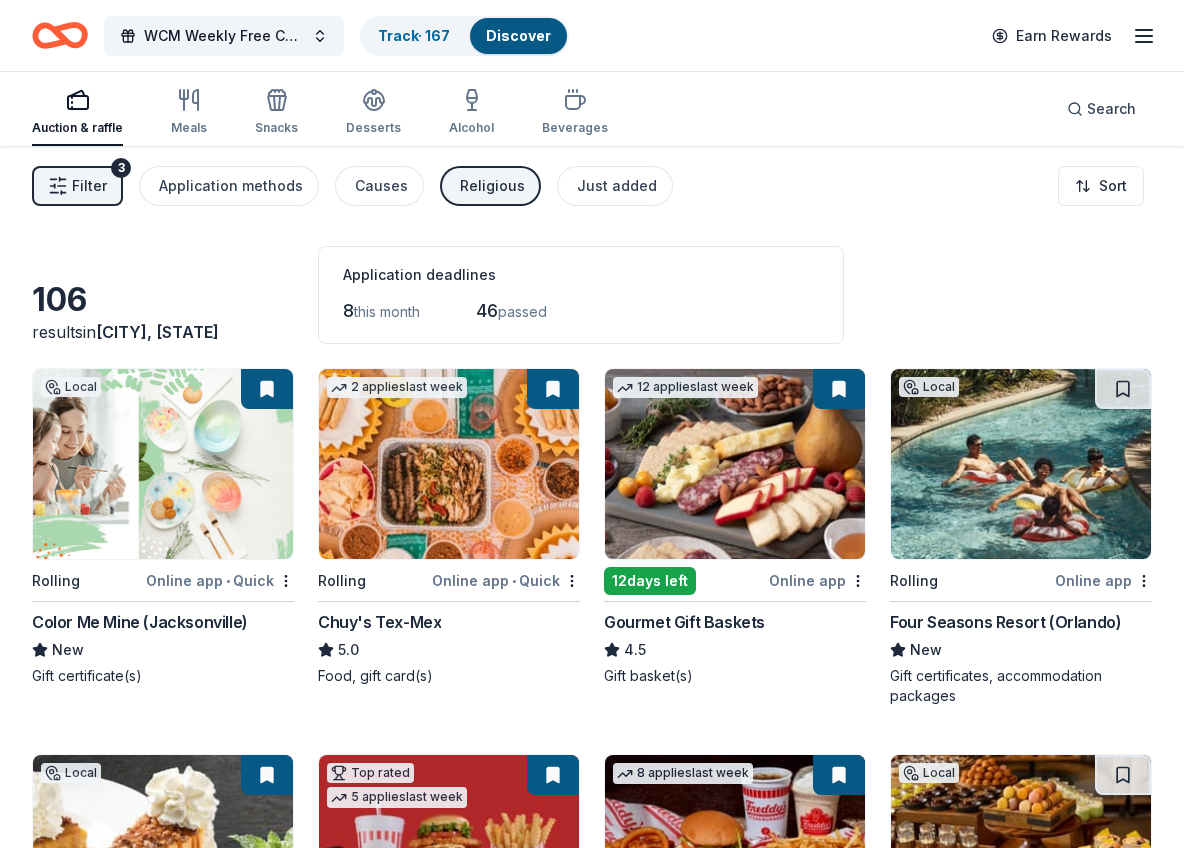 click on "Religious" at bounding box center [492, 186] 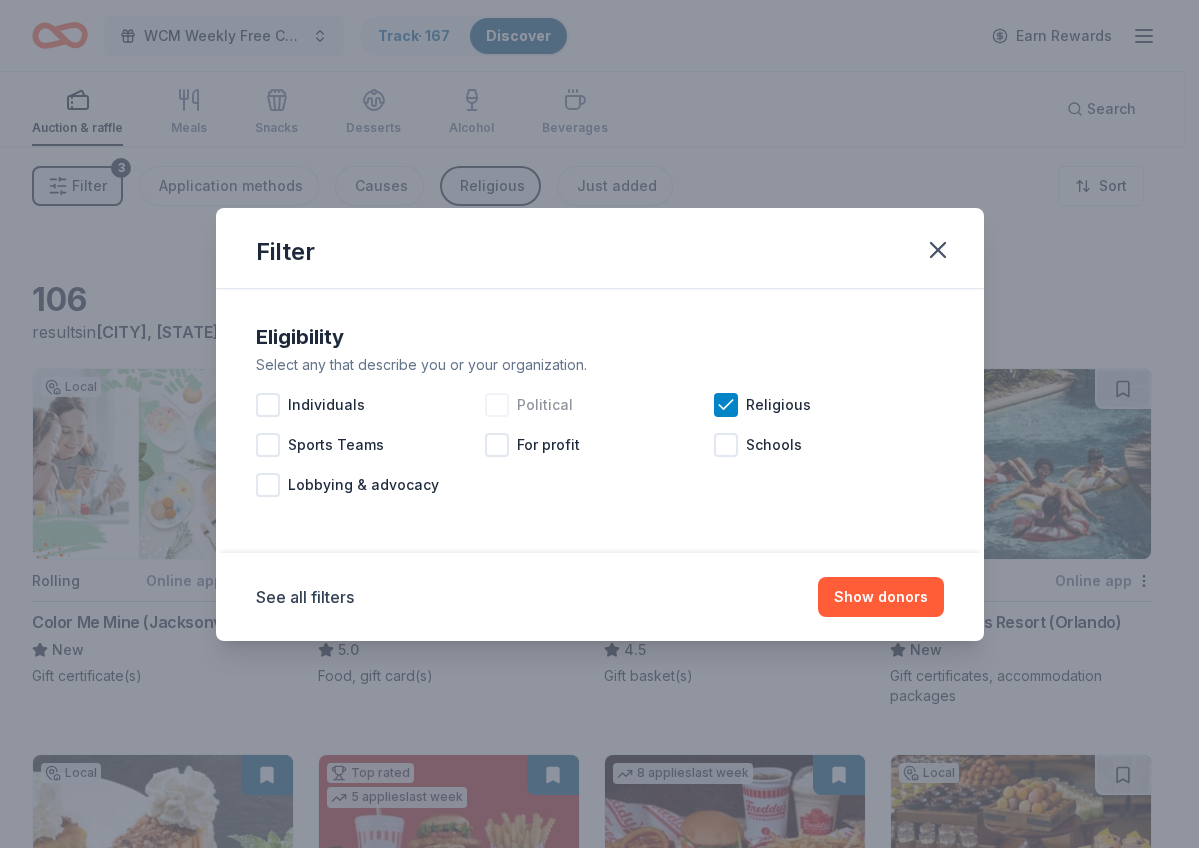 click on "Political" at bounding box center (599, 405) 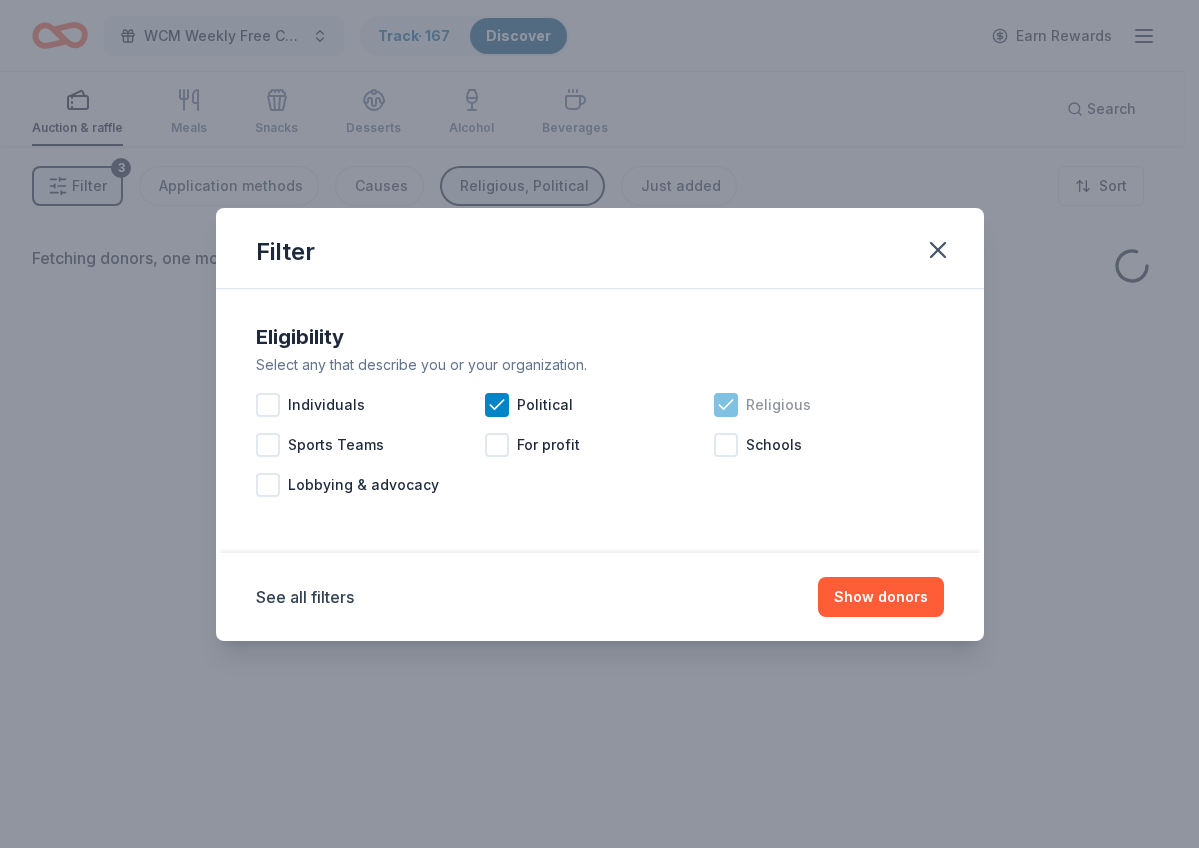click 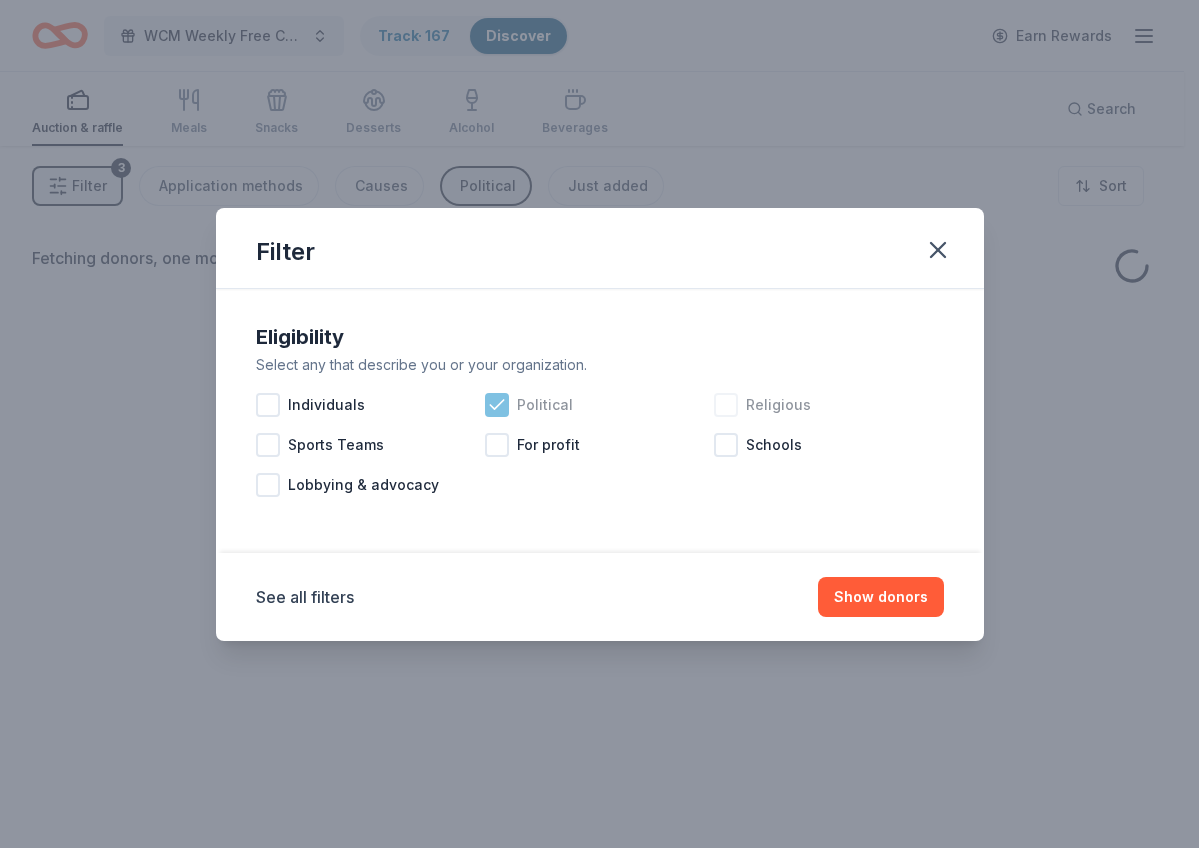 click at bounding box center [497, 405] 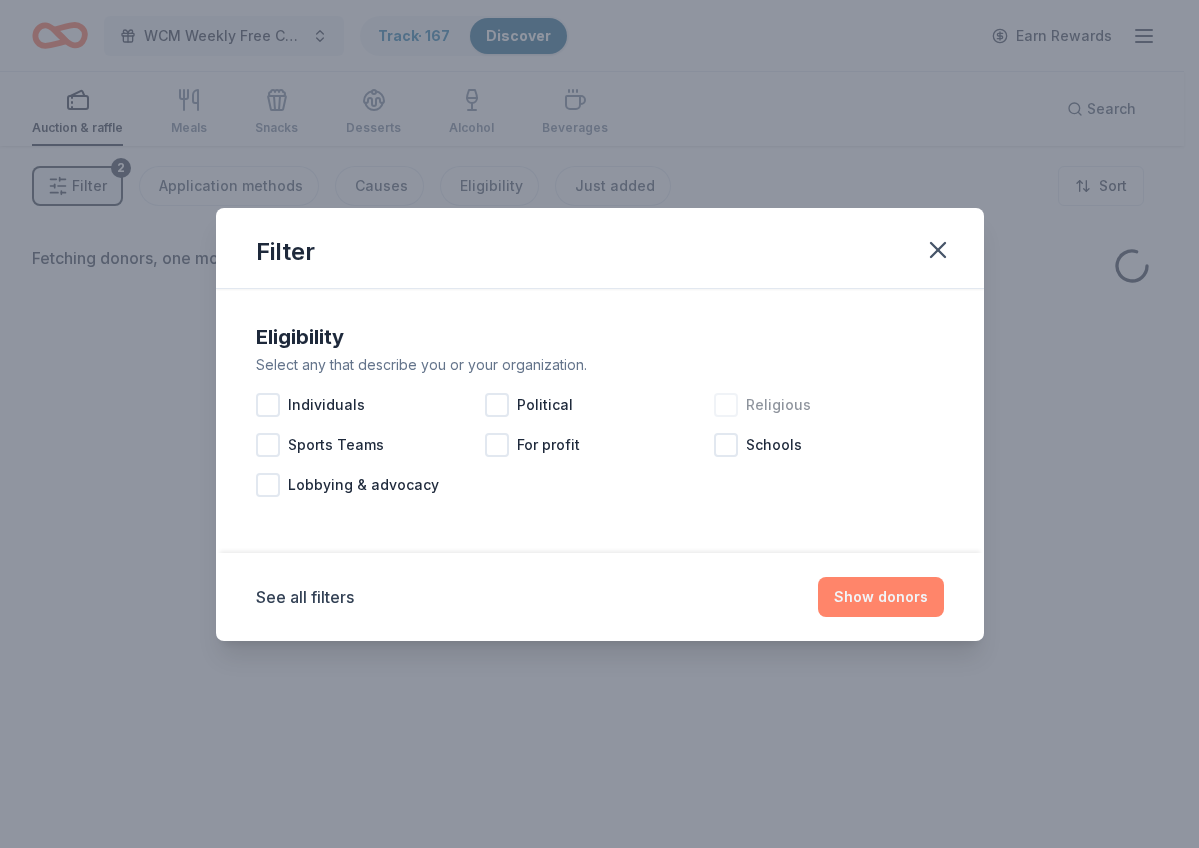 click on "Show    donors" at bounding box center [881, 597] 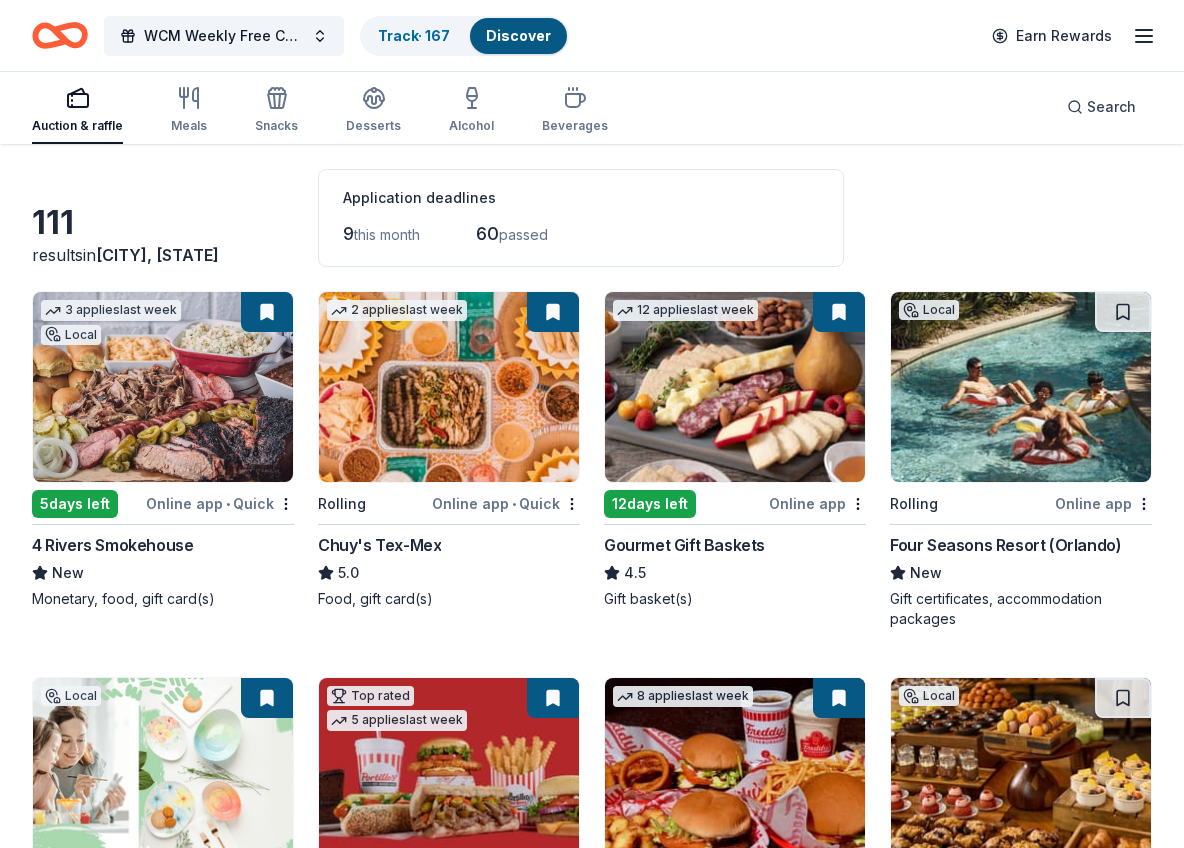scroll, scrollTop: 0, scrollLeft: 0, axis: both 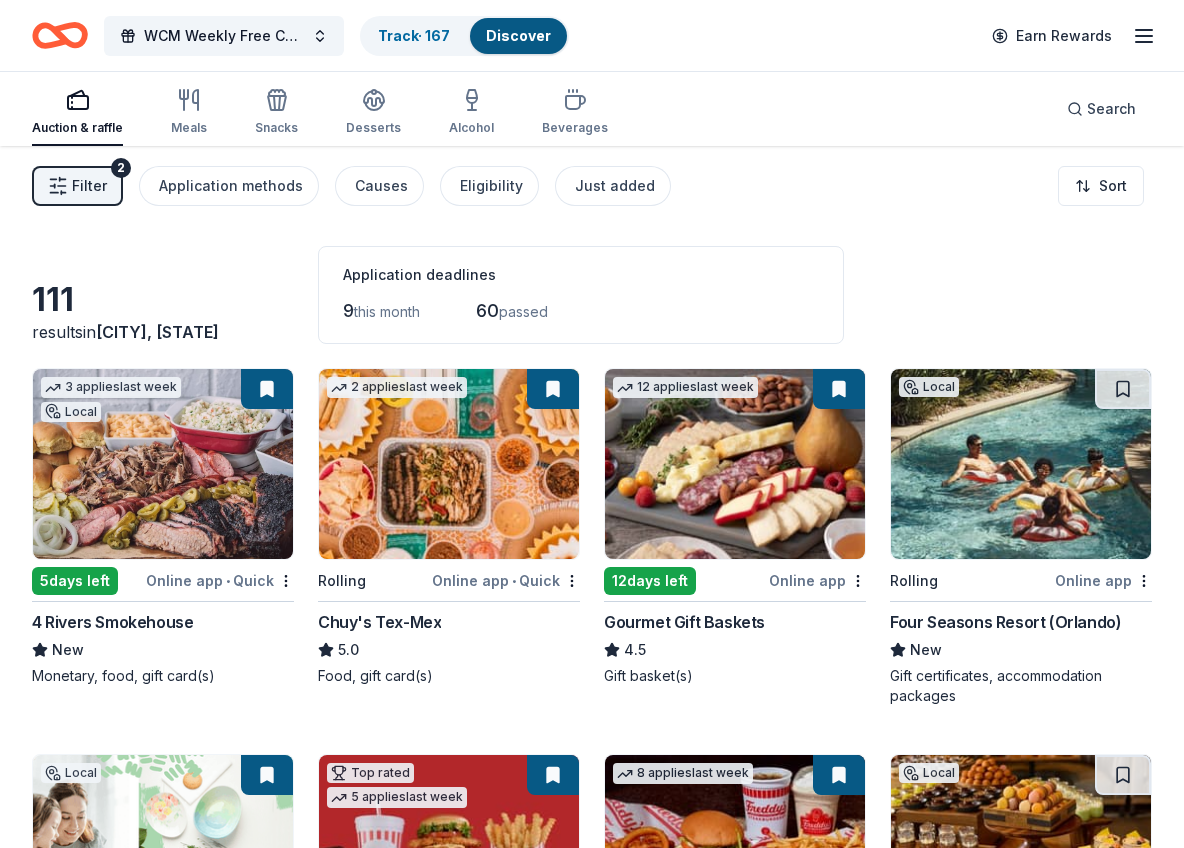 click at bounding box center [735, 464] 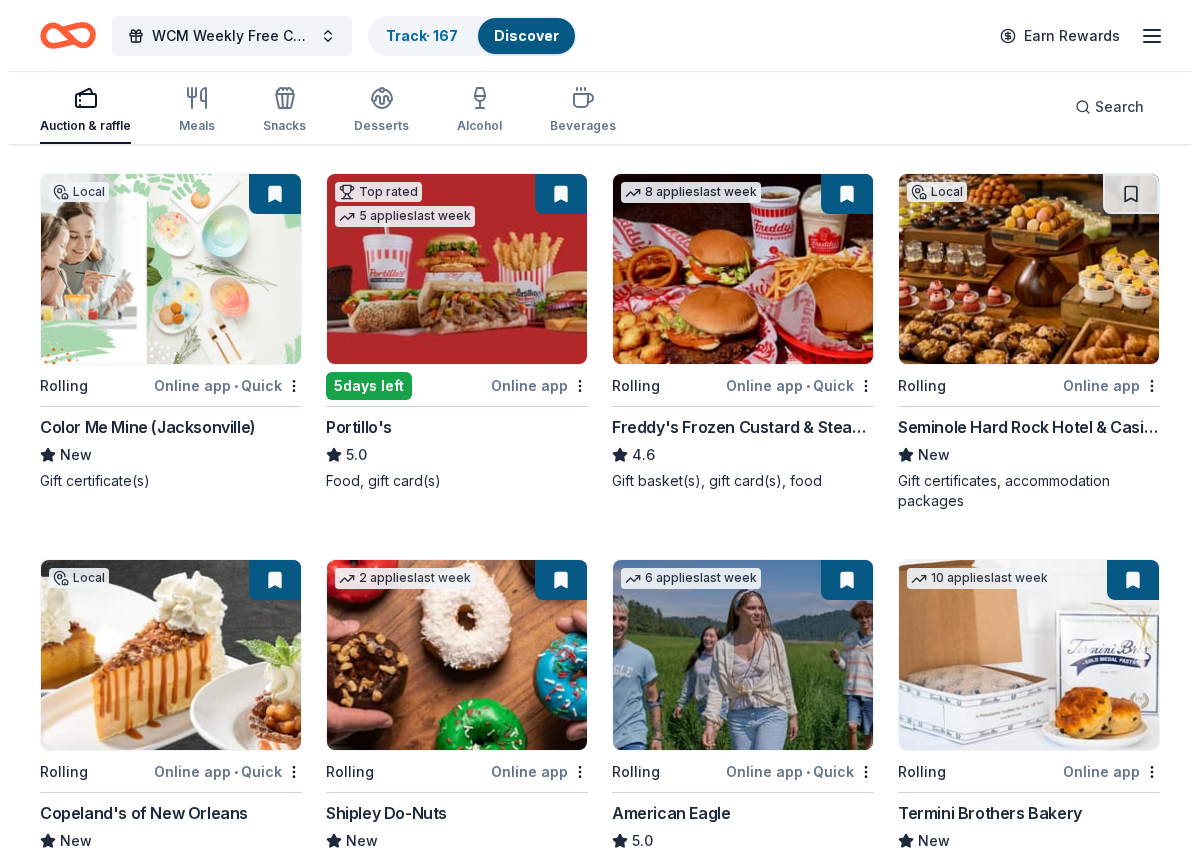 scroll, scrollTop: 0, scrollLeft: 0, axis: both 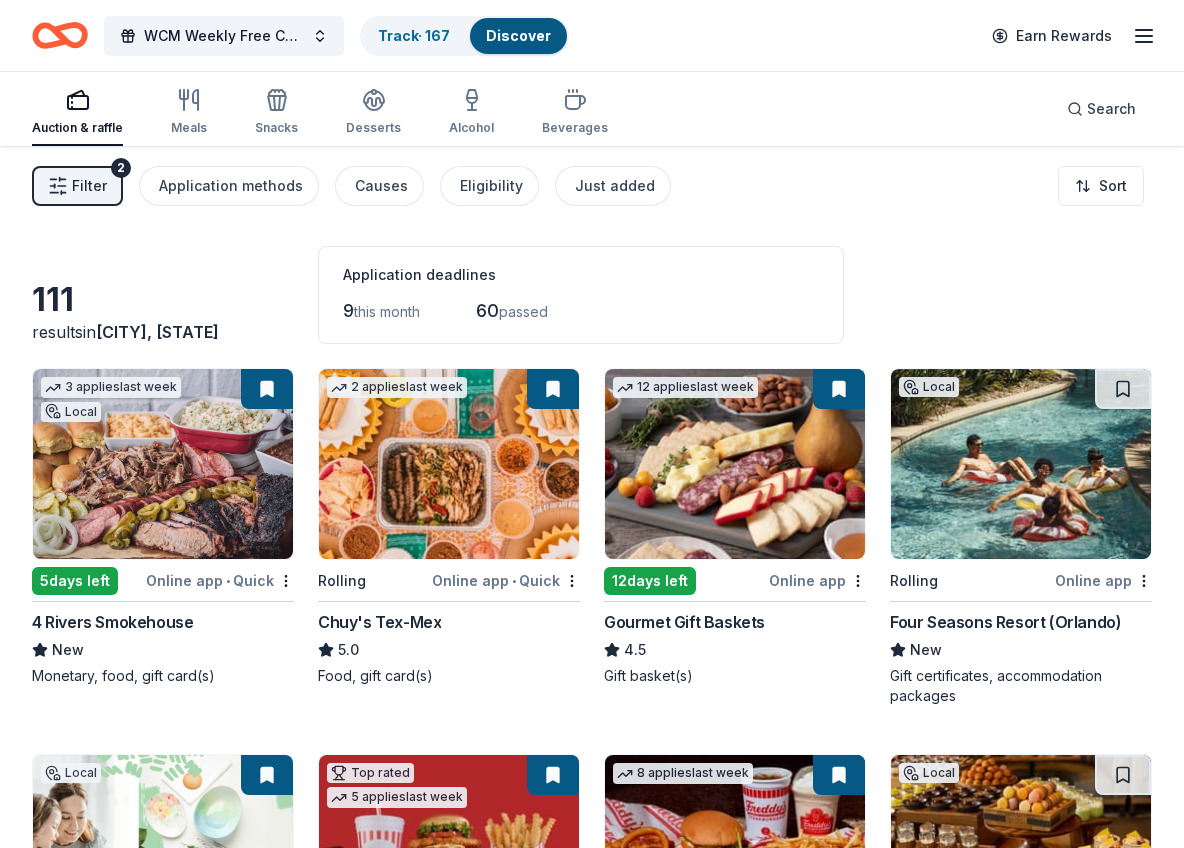 click on "Filter" at bounding box center [89, 186] 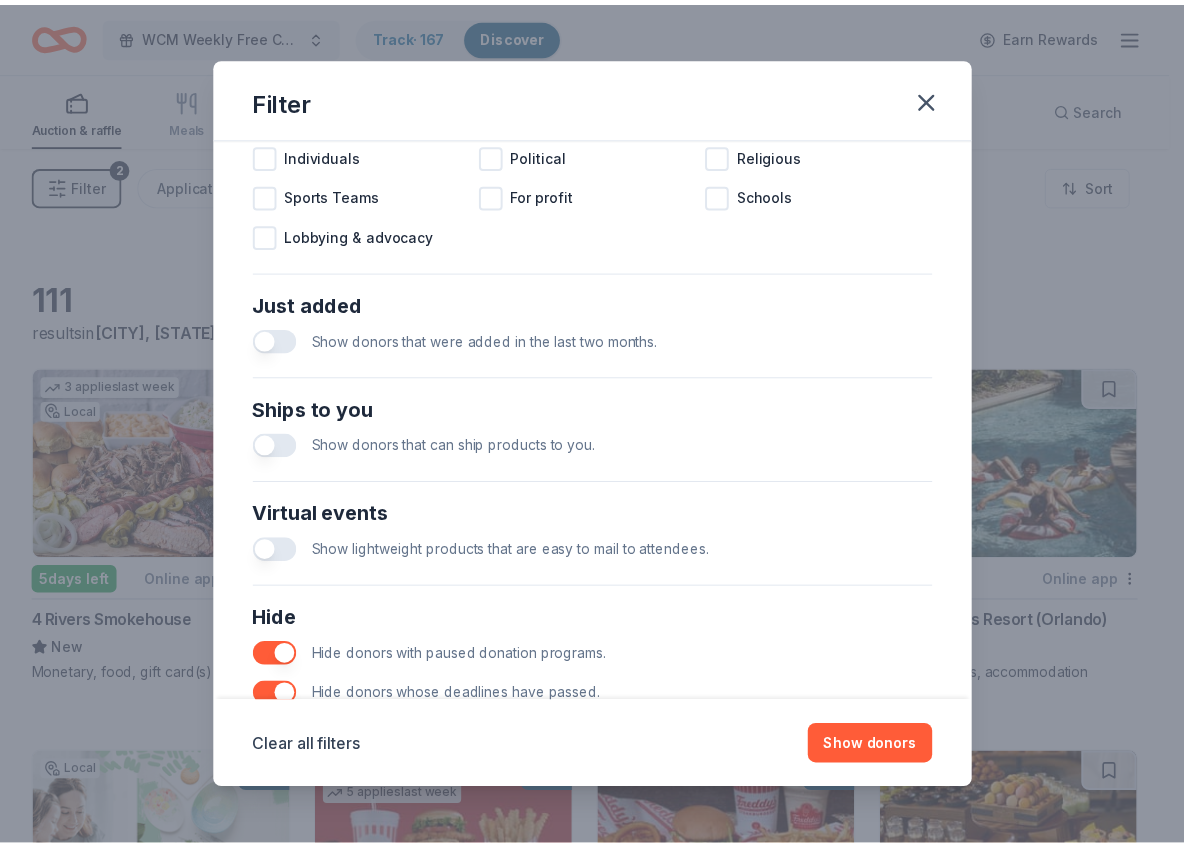 scroll, scrollTop: 753, scrollLeft: 0, axis: vertical 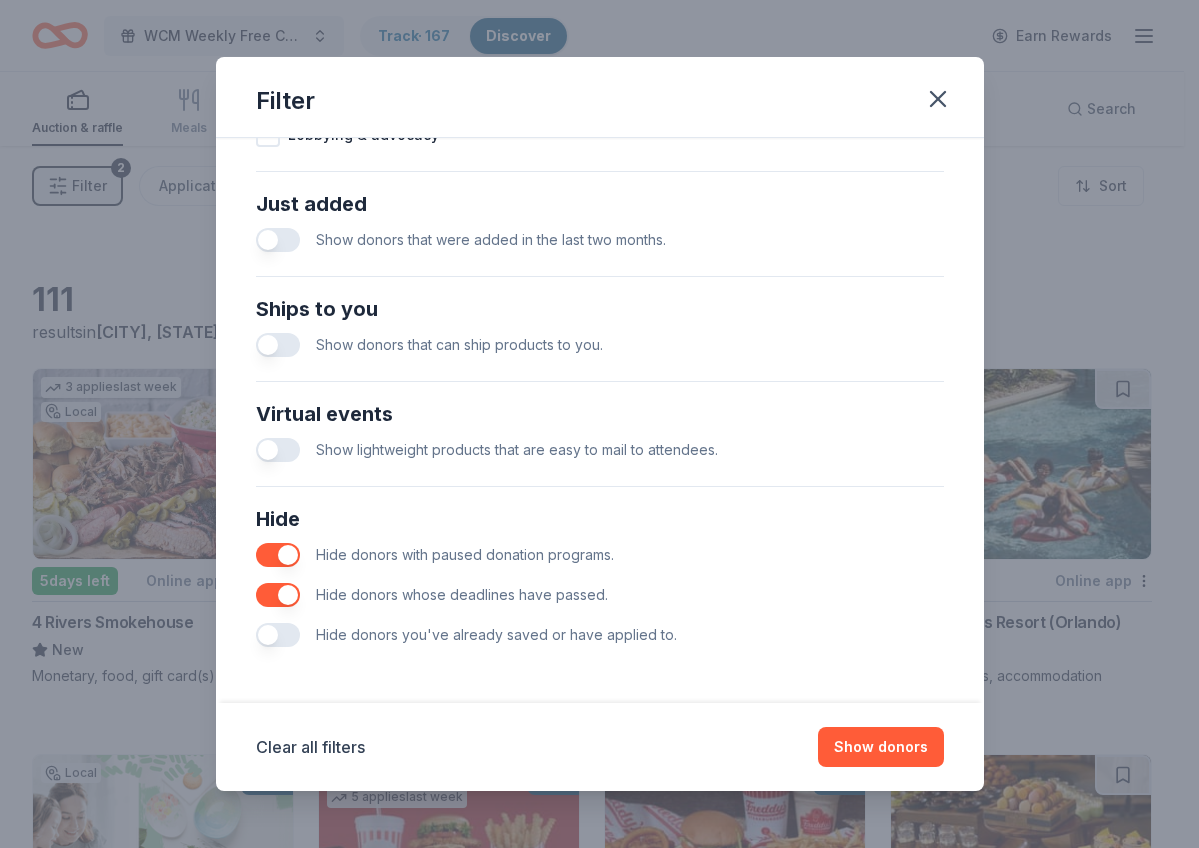click at bounding box center (278, 635) 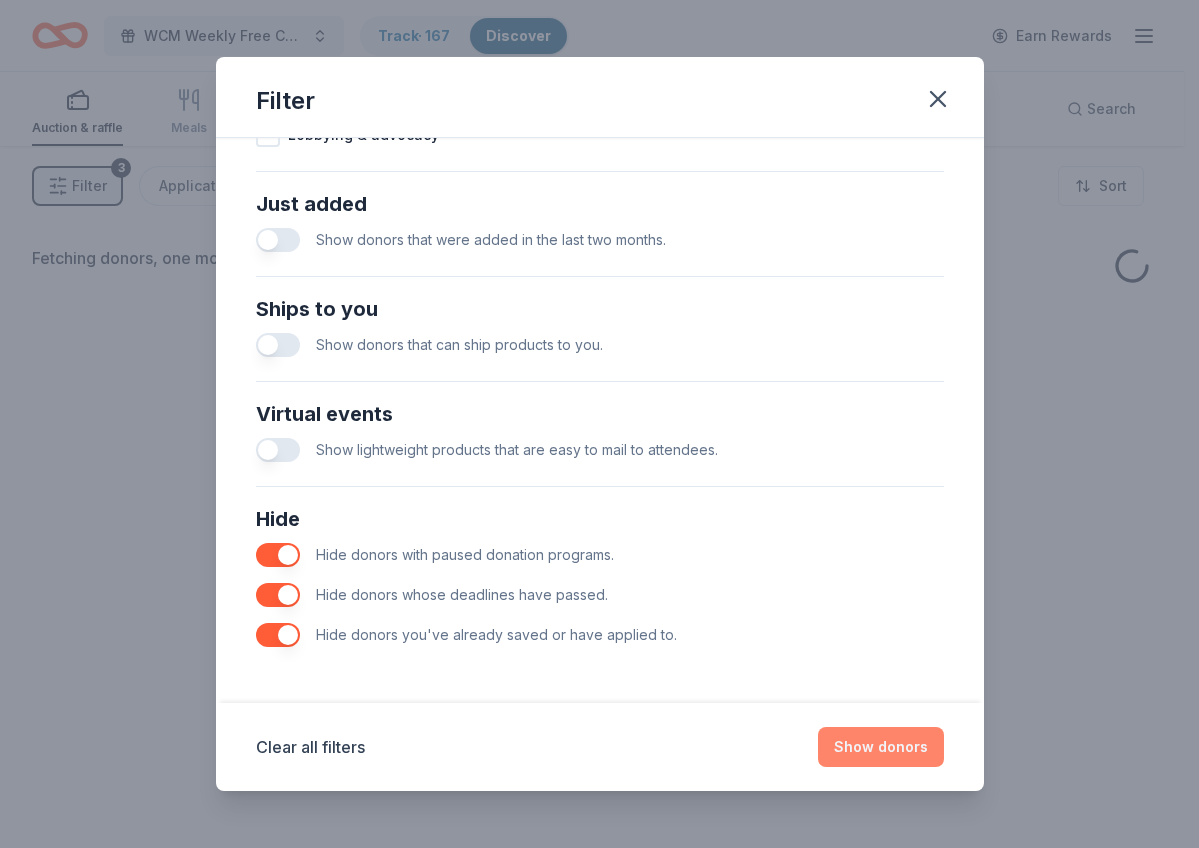 click on "Show    donors" at bounding box center (881, 747) 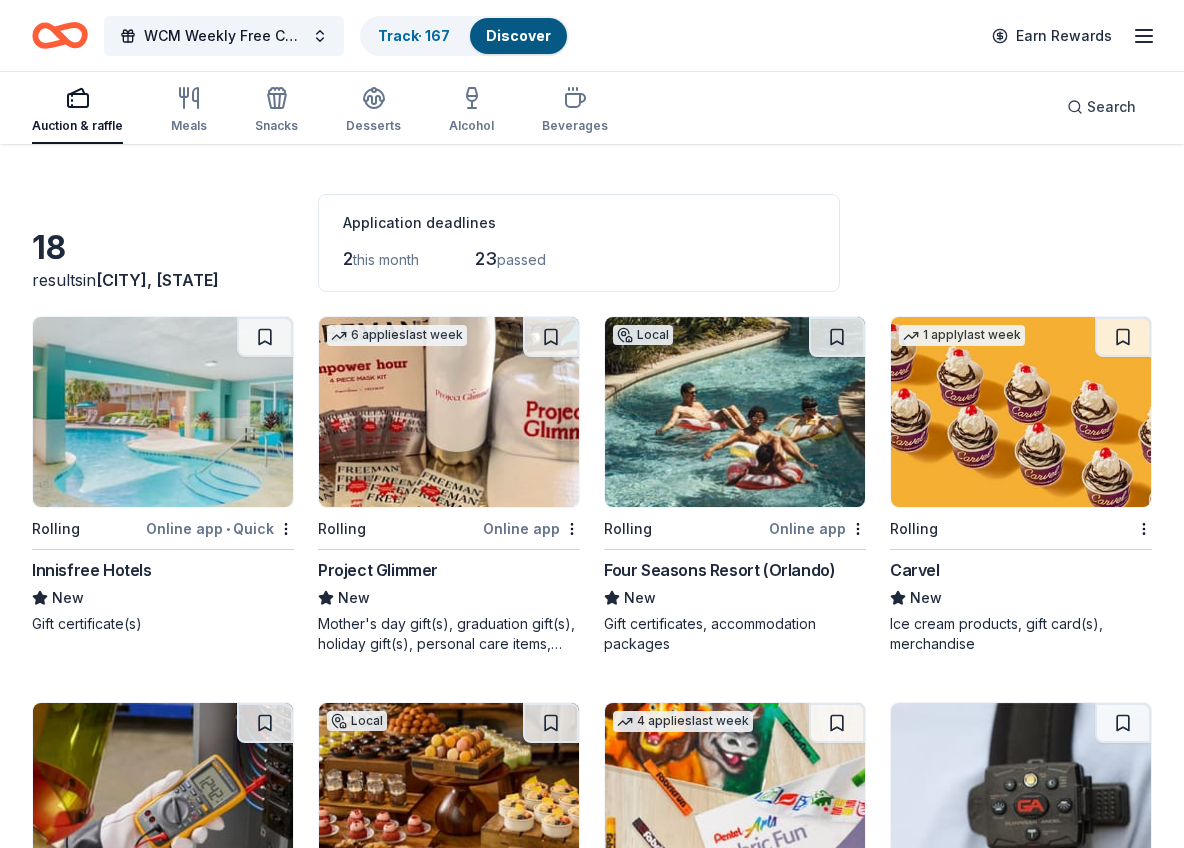 scroll, scrollTop: 104, scrollLeft: 0, axis: vertical 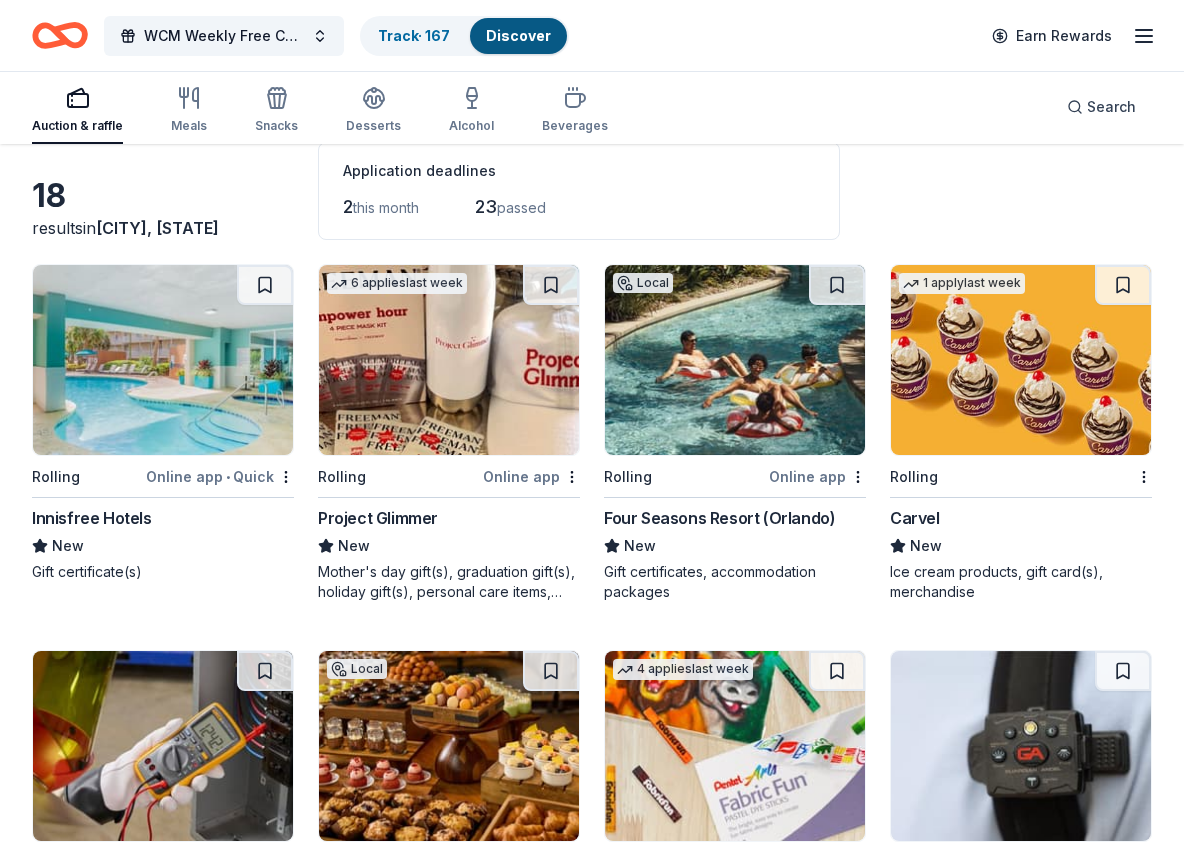 click on "Project Glimmer" at bounding box center [378, 518] 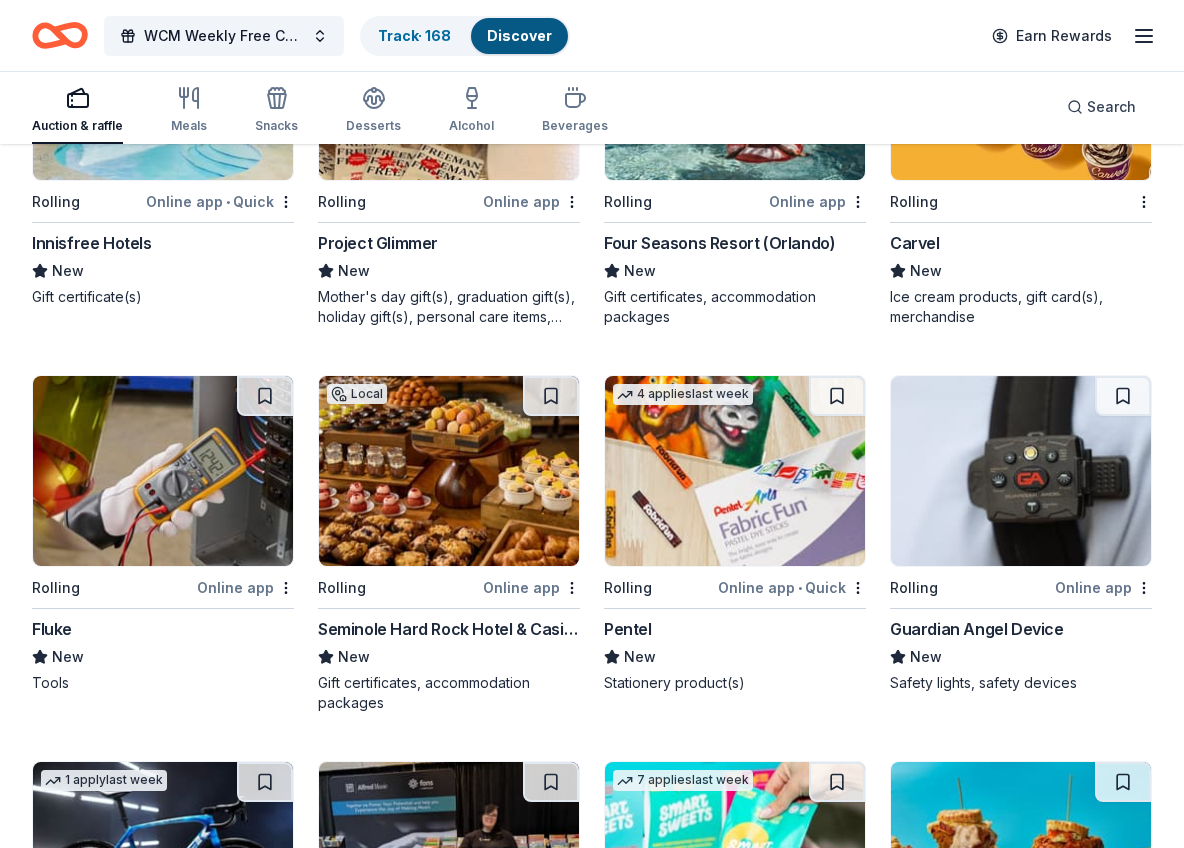 scroll, scrollTop: 443, scrollLeft: 0, axis: vertical 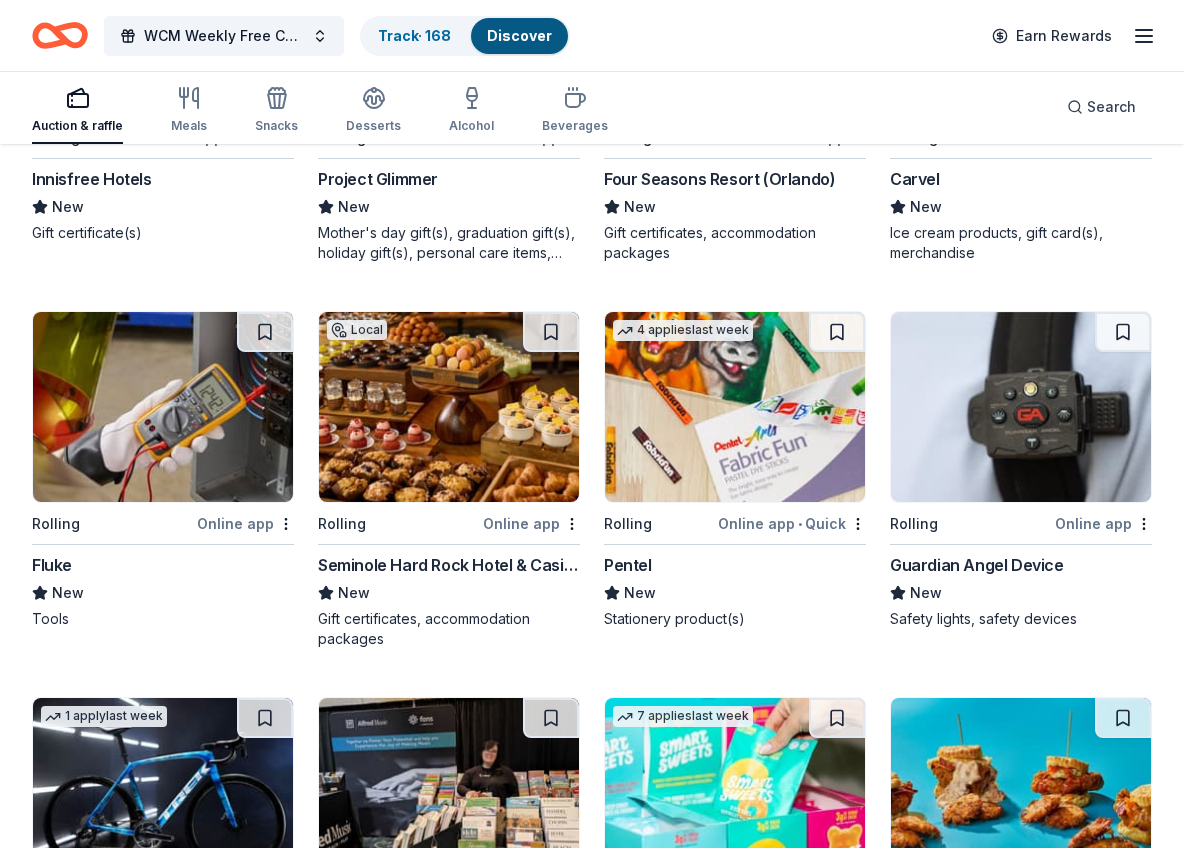 click on "Fluke" at bounding box center (52, 565) 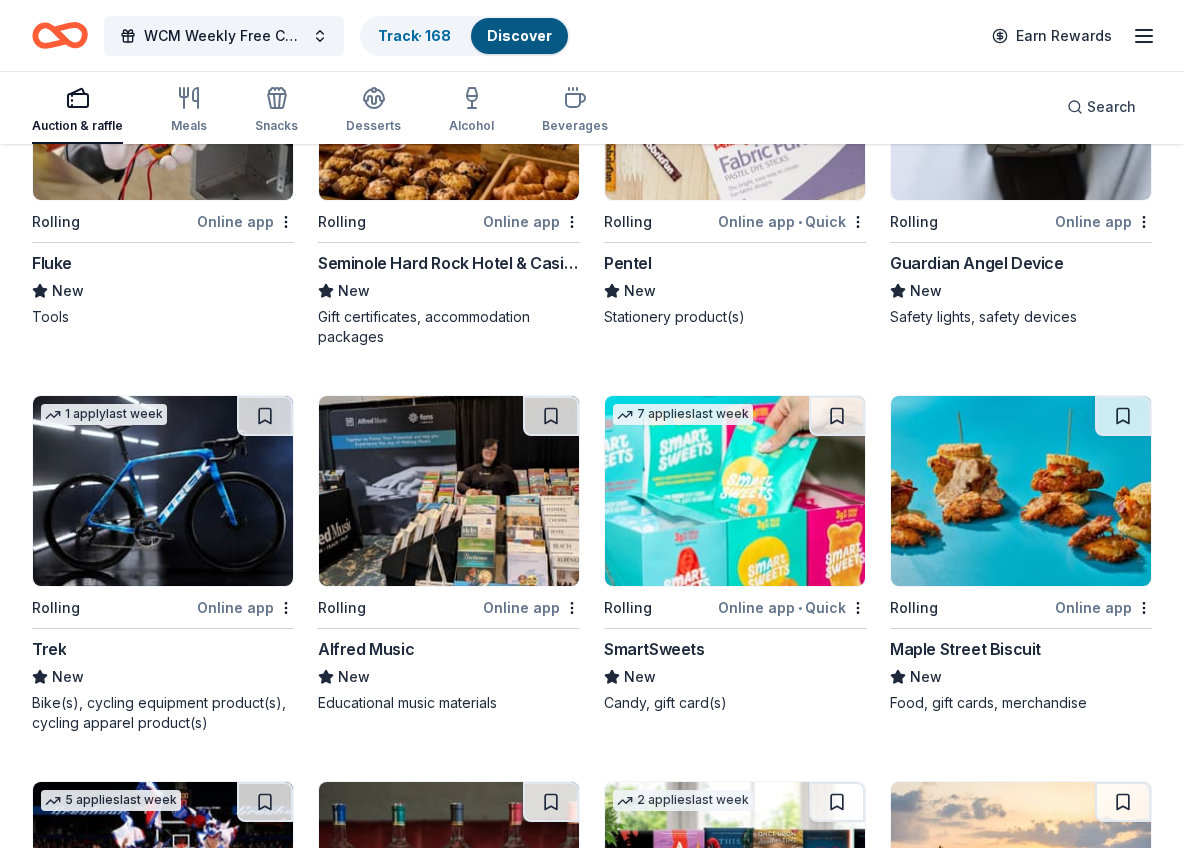 scroll, scrollTop: 770, scrollLeft: 0, axis: vertical 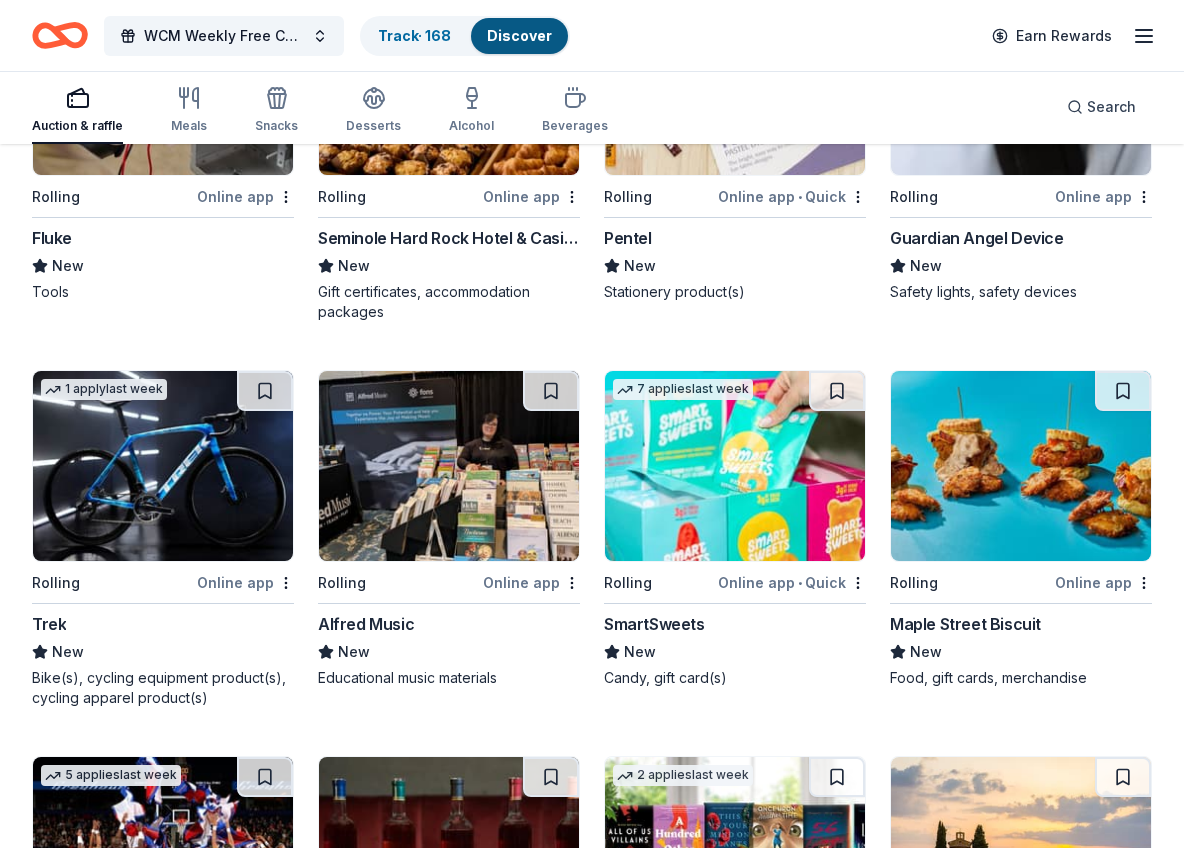 click on "Maple Street Biscuit" at bounding box center (965, 624) 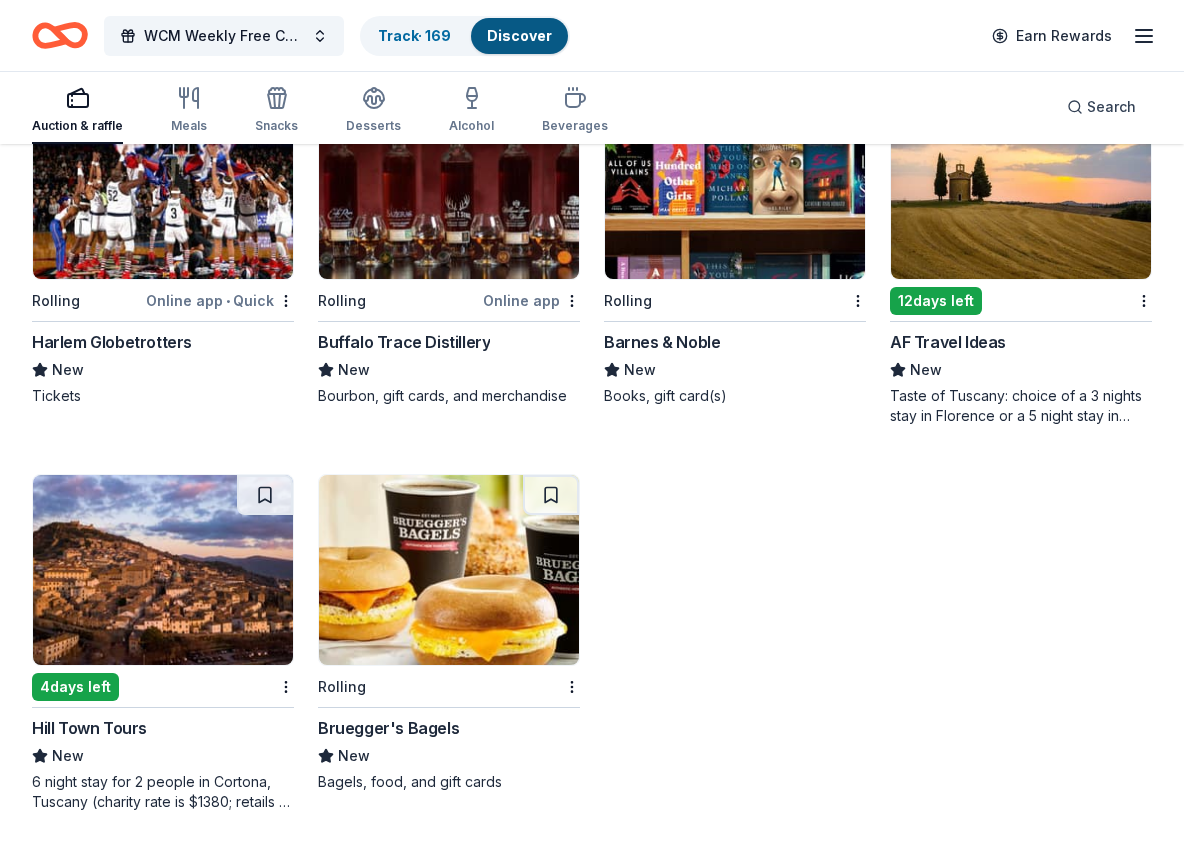 scroll, scrollTop: 1442, scrollLeft: 0, axis: vertical 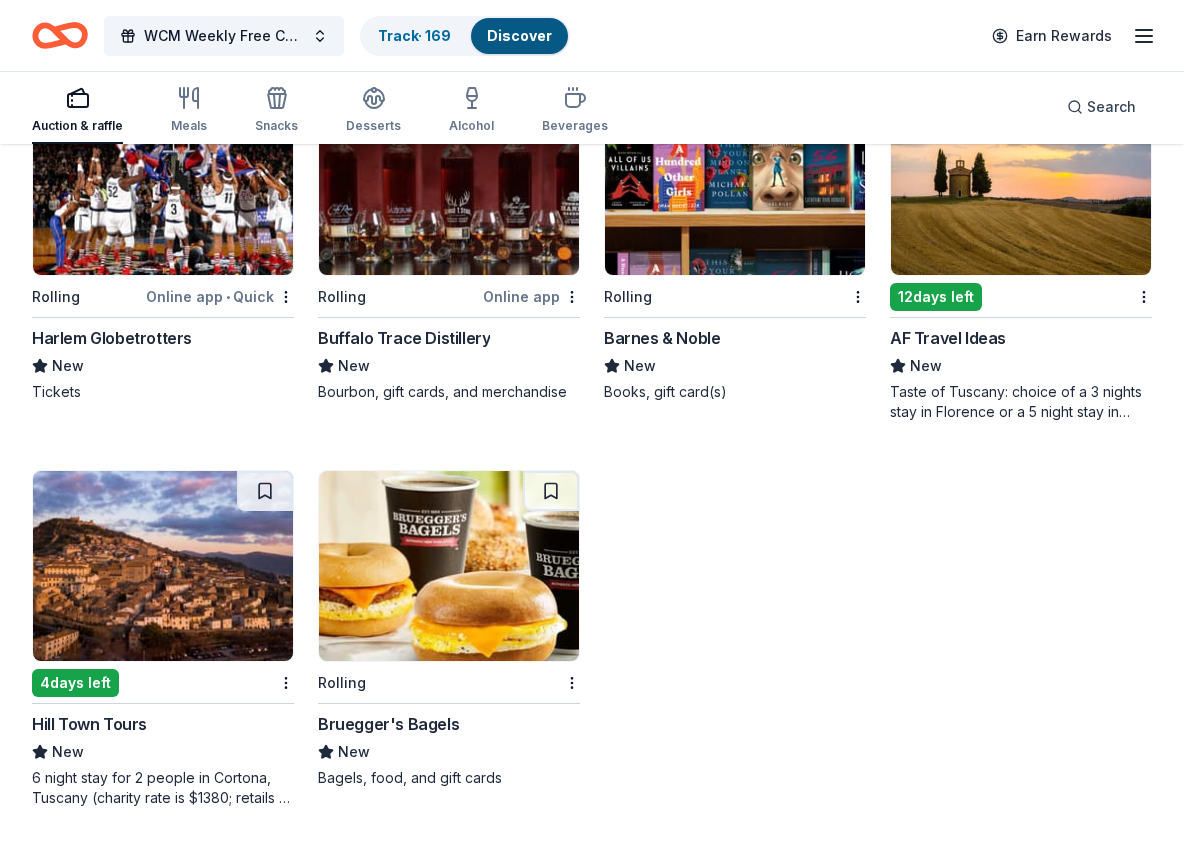 click on "AF Travel Ideas" at bounding box center [948, 338] 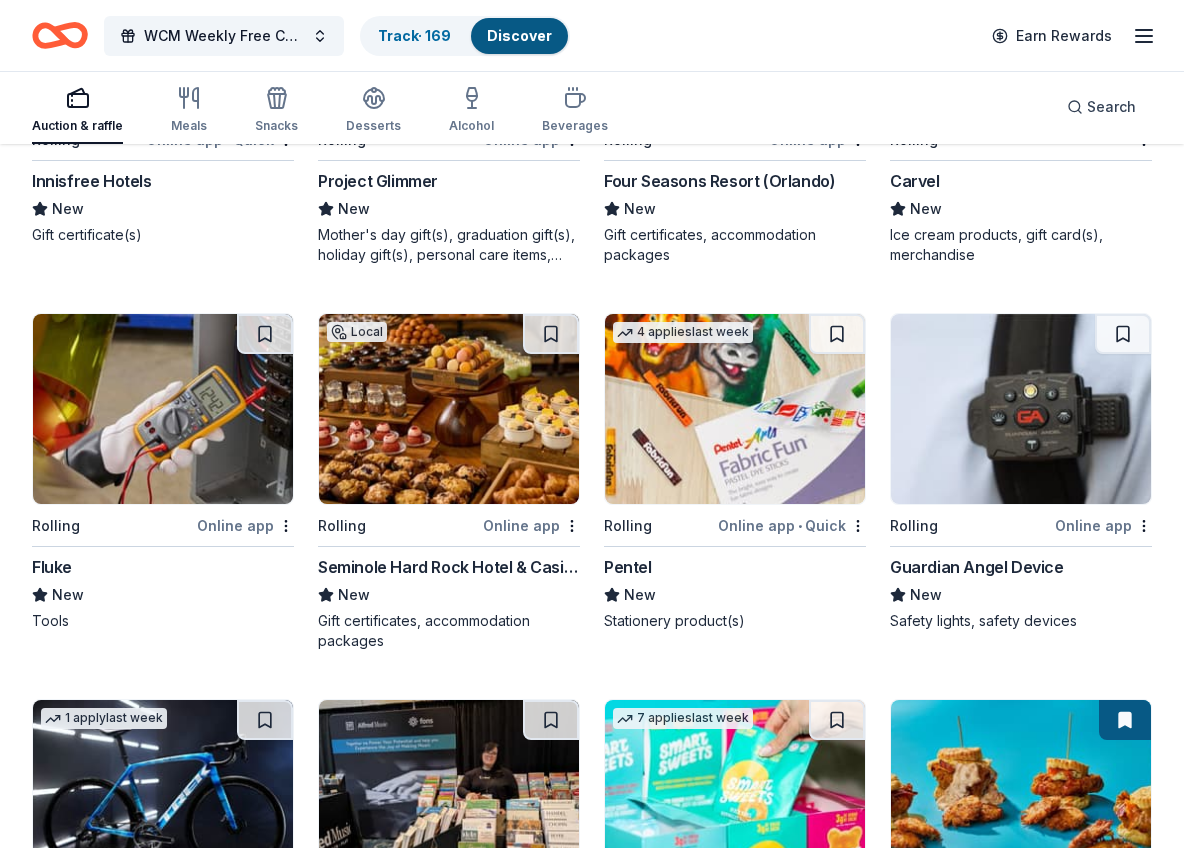 scroll, scrollTop: 0, scrollLeft: 0, axis: both 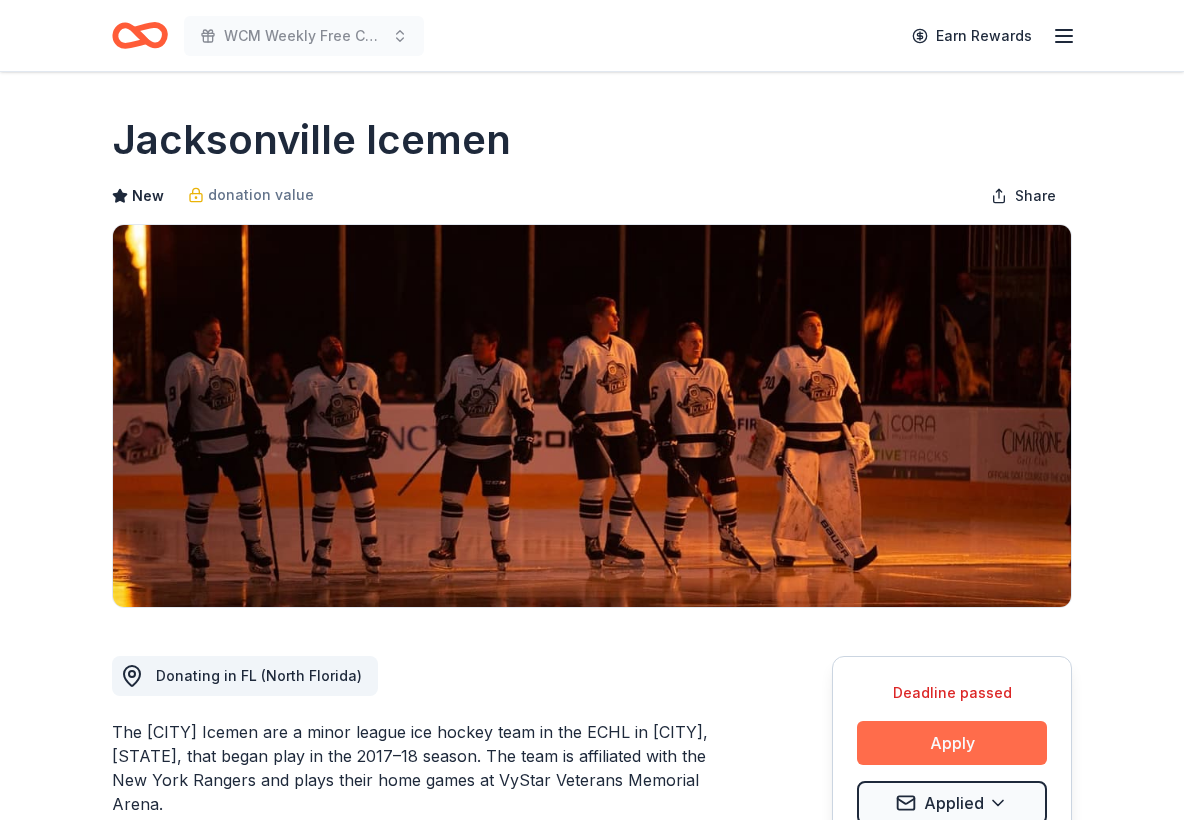 click on "Apply" at bounding box center [952, 743] 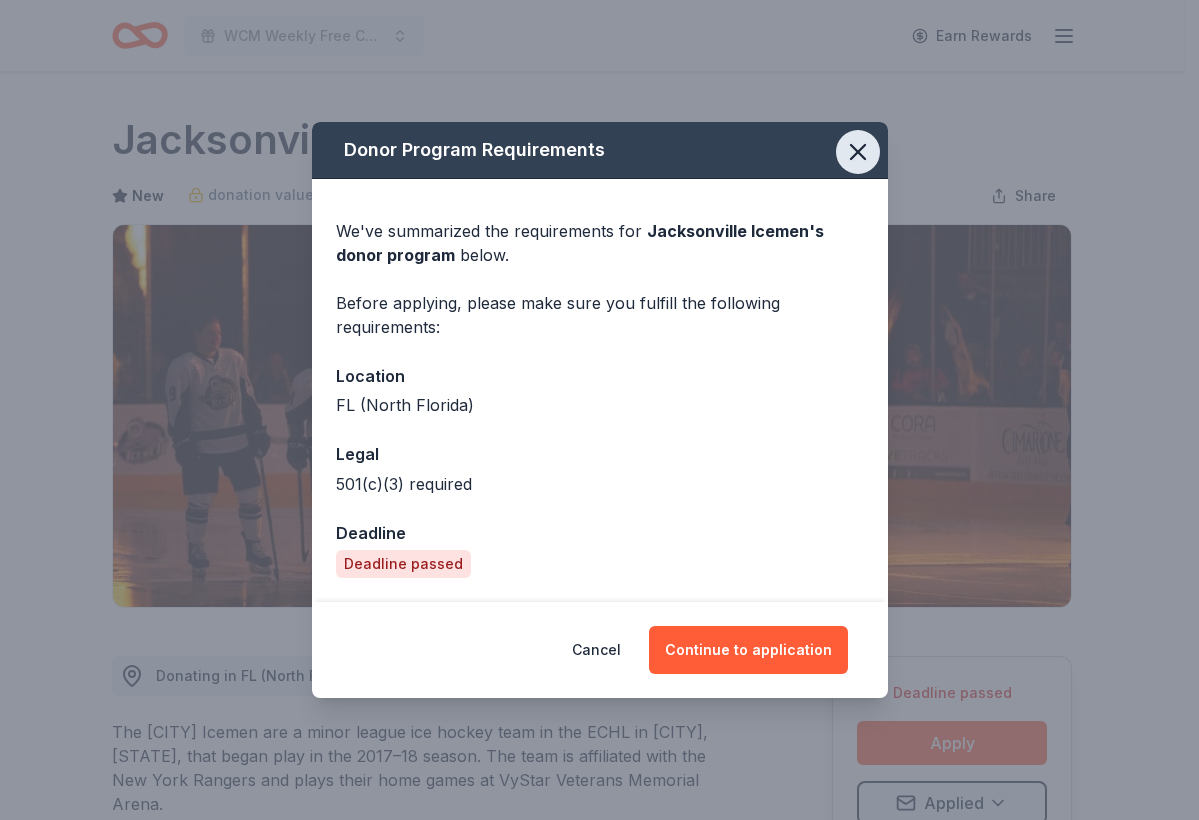 click 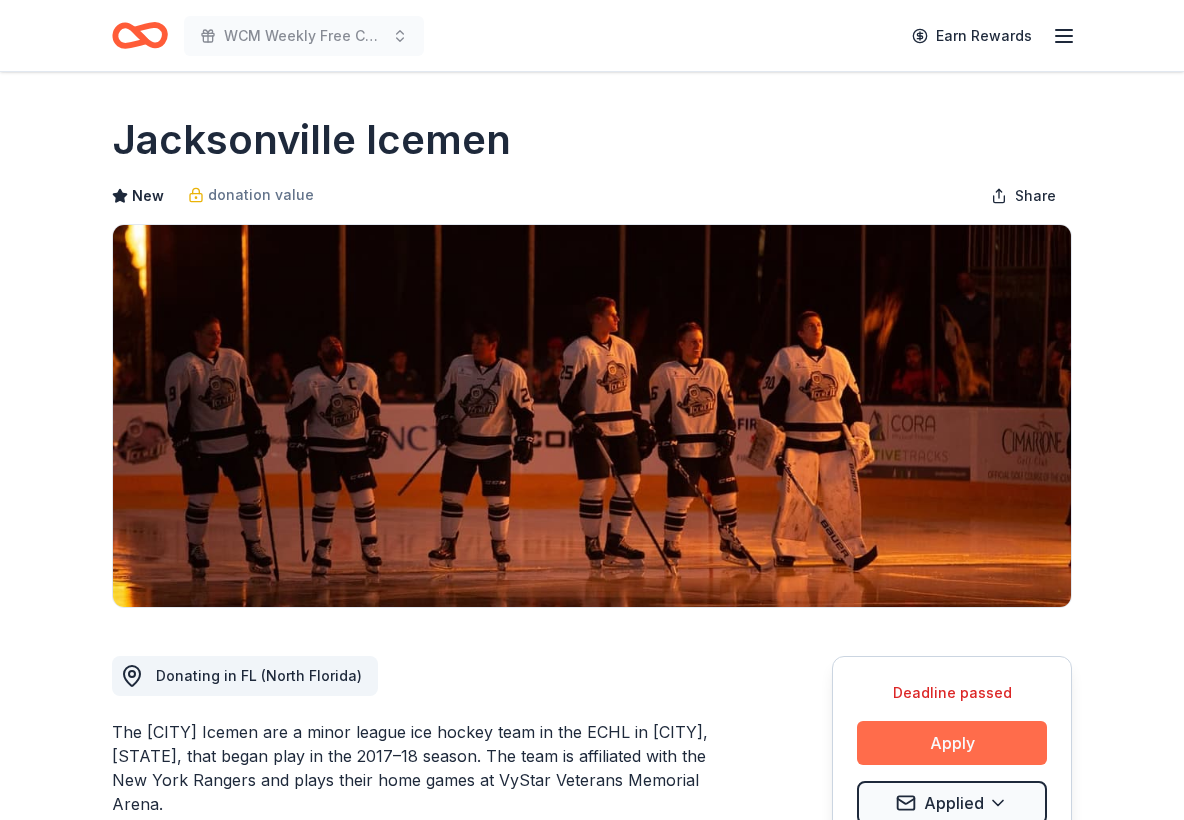 click on "Apply" at bounding box center [952, 743] 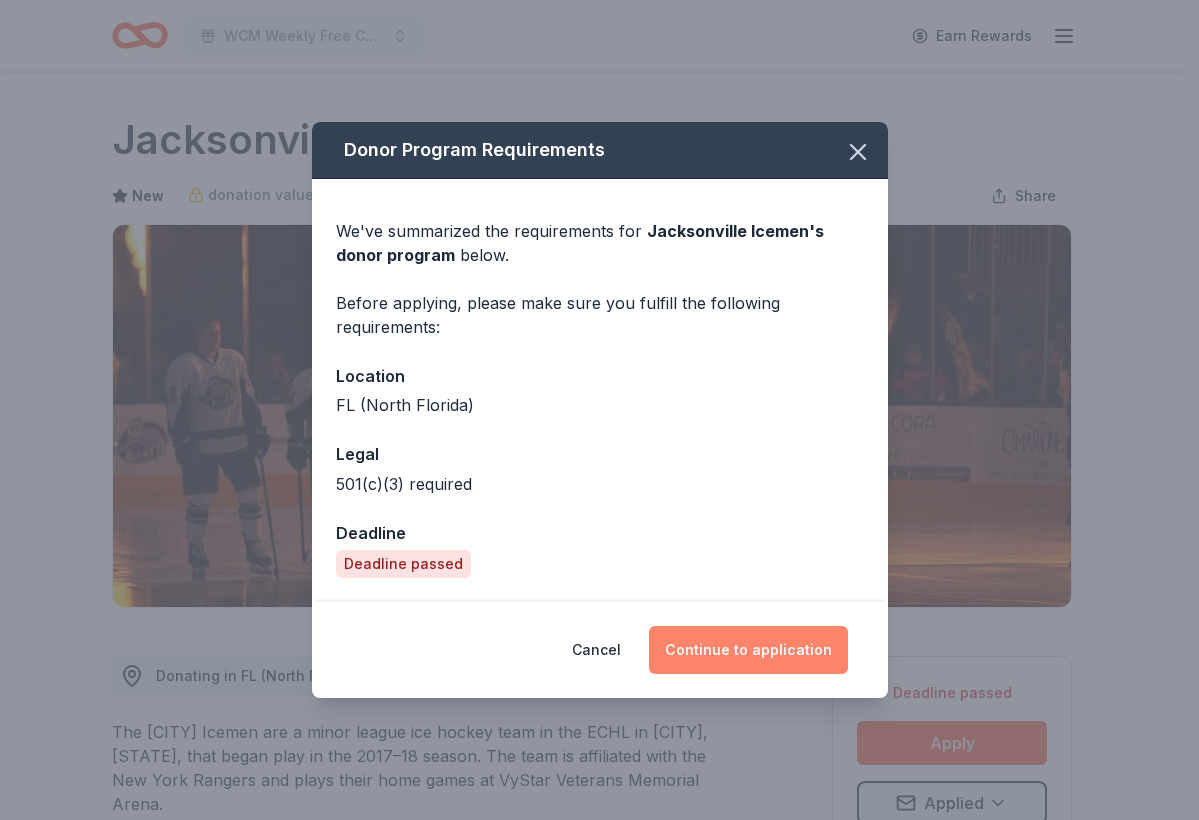 click on "Continue to application" at bounding box center [748, 650] 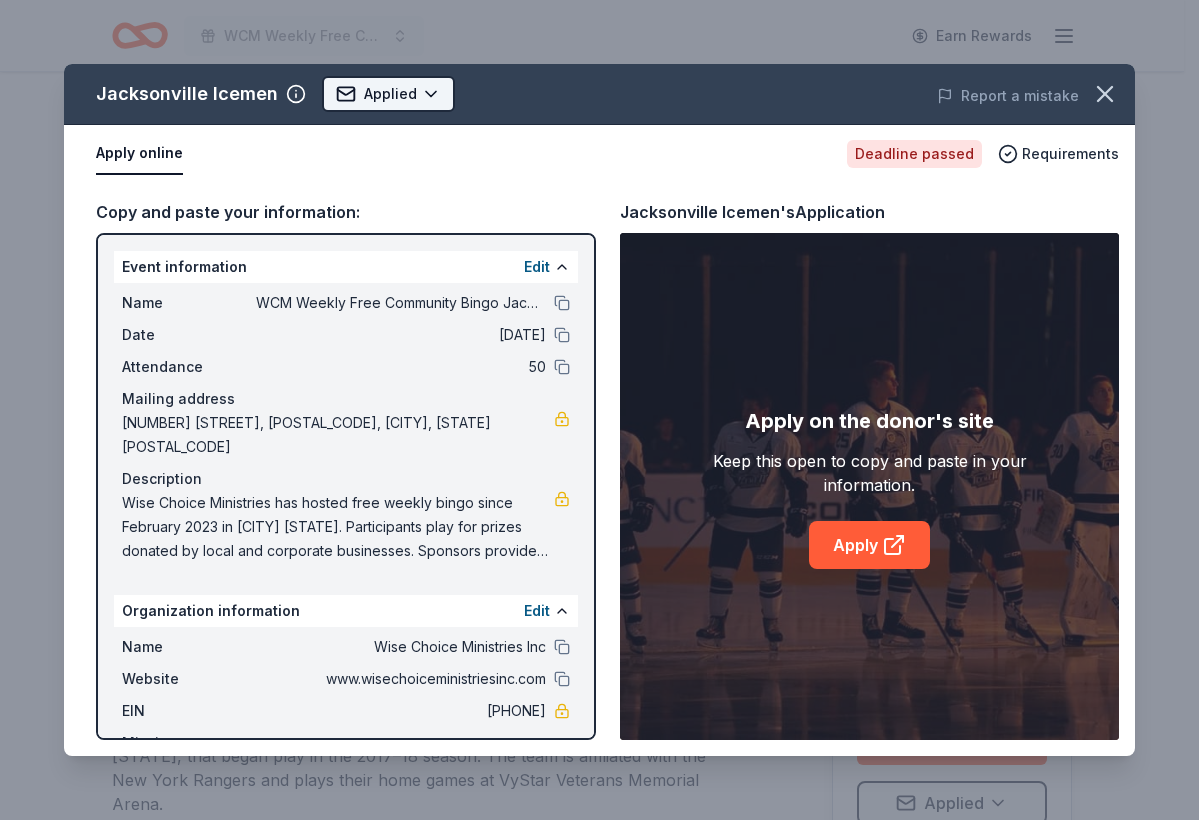 click on "WCM Weekly Free Community Bingo [CITY] [STATE] Earn Rewards Deadline passed Share [CITY] Icemen New donation value Share Donating in [STATE] (North [STATE]) The [CITY] Icemen are a minor league ice hockey team in the ECHL in [CITY], [STATE], that began play in the 2017–18 season. The team is affiliated with the New York Rangers and plays their home games at VyStar Veterans Memorial Arena. What they donate Team memorabilia or merchandise Auction & raffle Donation can be picked up Who they donate to Preferred 501(c)(3) required donation value (average) 20% 70% 0% 10% $xx - $xx $xx - $xx $xx - $xx $xx - $xx Upgrade to Pro to view approval rates and average donation values Deadline passed Apply Applied ⚡️ Quick application Updated about 2 months ago Report a mistake New Be the first to review this company! Leave a review Similar donors 1 apply last week Rolling Carvel New Ice cream products, gift card(s), merchandise Deadline passed Peet's Coffee New Local Rolling Online app New 50" at bounding box center (599, 410) 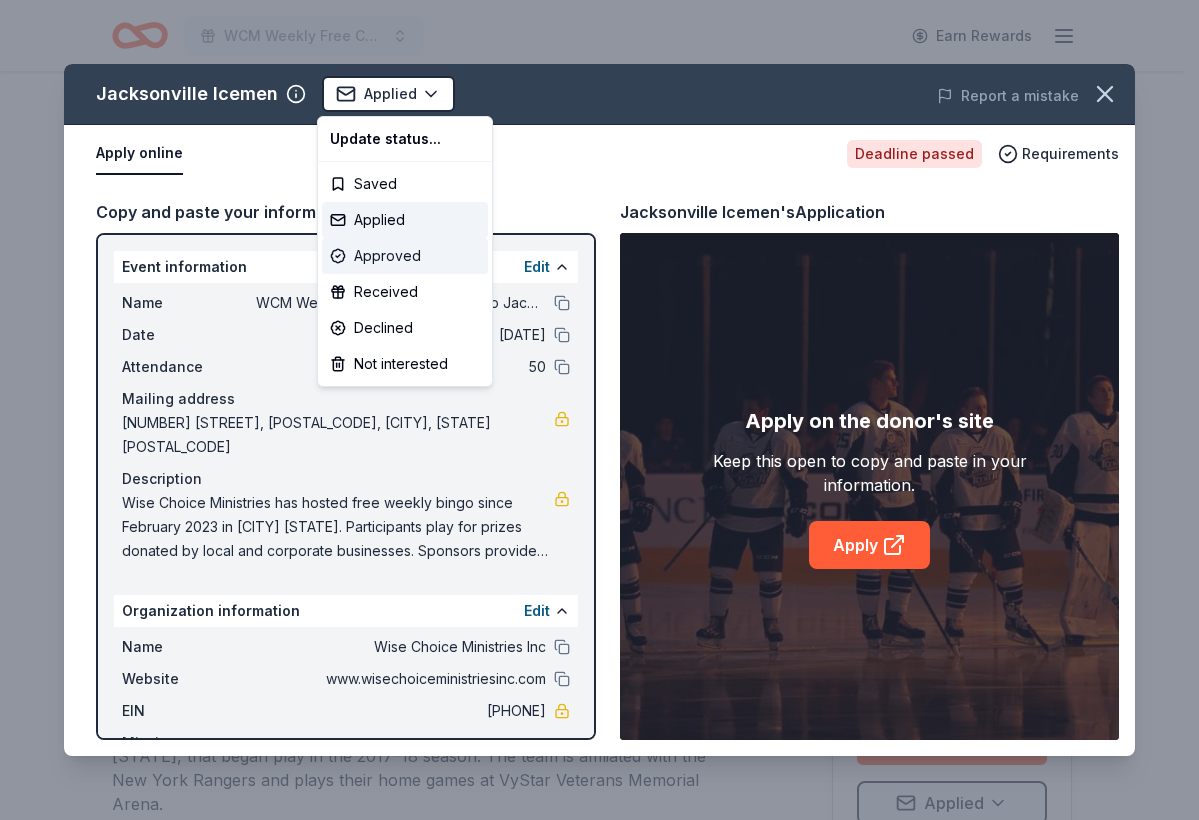 click on "Approved" at bounding box center [405, 256] 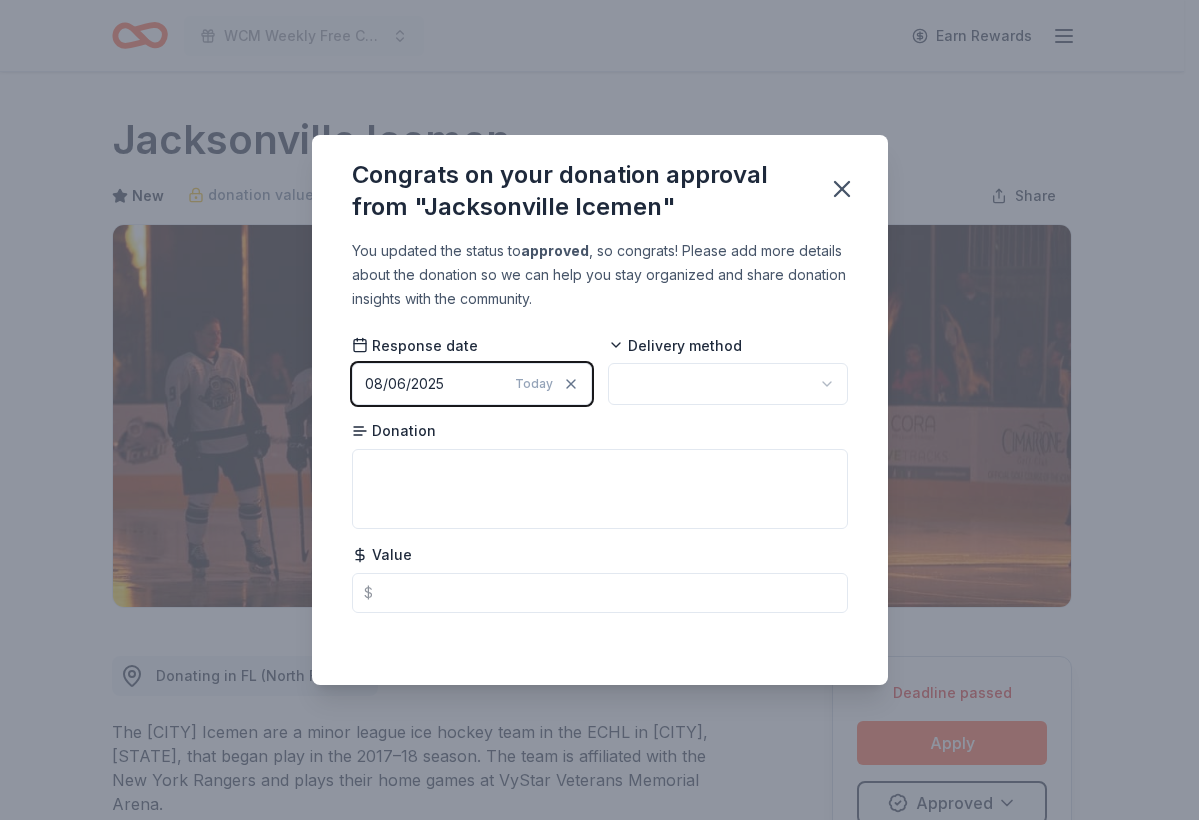 click on "WCM Weekly Free Community Bingo Jacksonville Florida Earn Rewards Deadline passed Share Jacksonville Icemen New donation value Share Donating in FL (North Florida) The Jacksonville Icemen are a minor league ice hockey team in the ECHL in Jacksonville, Florida, that began play in the 2017–18 season. The team is affiliated with the New York Rangers and plays their home games at VyStar Veterans Memorial Arena. What they donate Team memorabilia or merchandise Auction & raffle Donation can be picked up Who they donate to  Preferred 501(c)(3) required donation value (average) 20% 70% 0% 10% $xx - $xx $xx - $xx $xx - $xx $xx - $xx Upgrade to Pro to view approval rates and average donation values Deadline passed Apply Approved ⚡️ Quick application Updated  about 2 months  ago Report a mistake New Be the first to review this company! Leave a review Similar donors 1   apply  last week Rolling Carvel New Ice cream products, gift card(s), merchandise  Deadline passed Peet's Coffee New Local Rolling Online app New $" at bounding box center (599, 410) 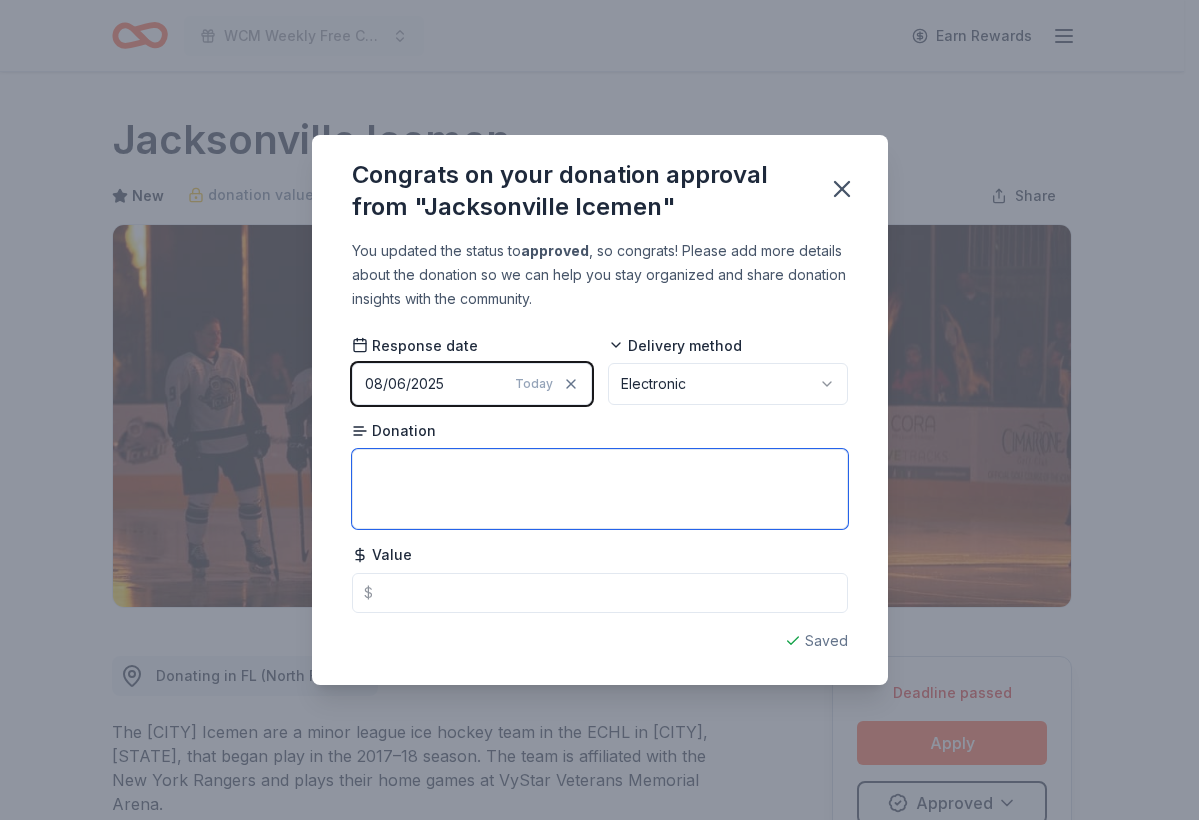 click at bounding box center [600, 489] 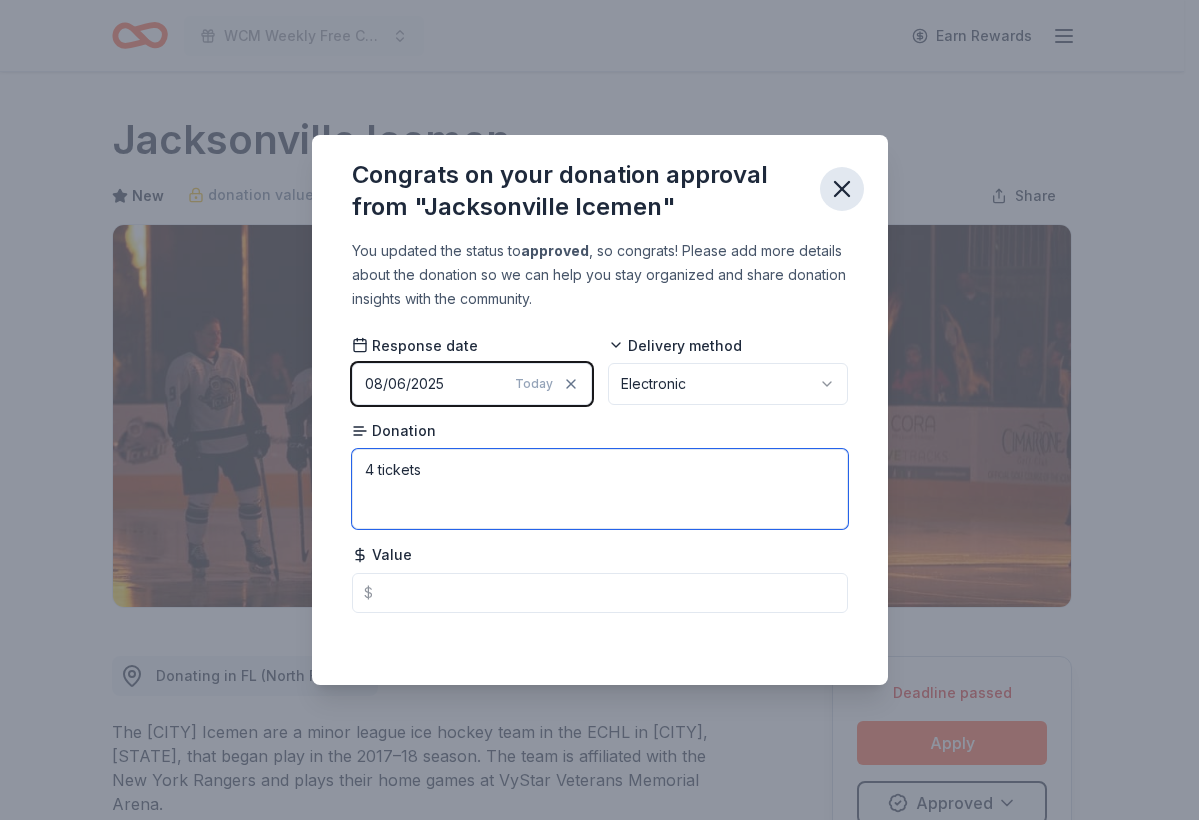 type on "4 tickets" 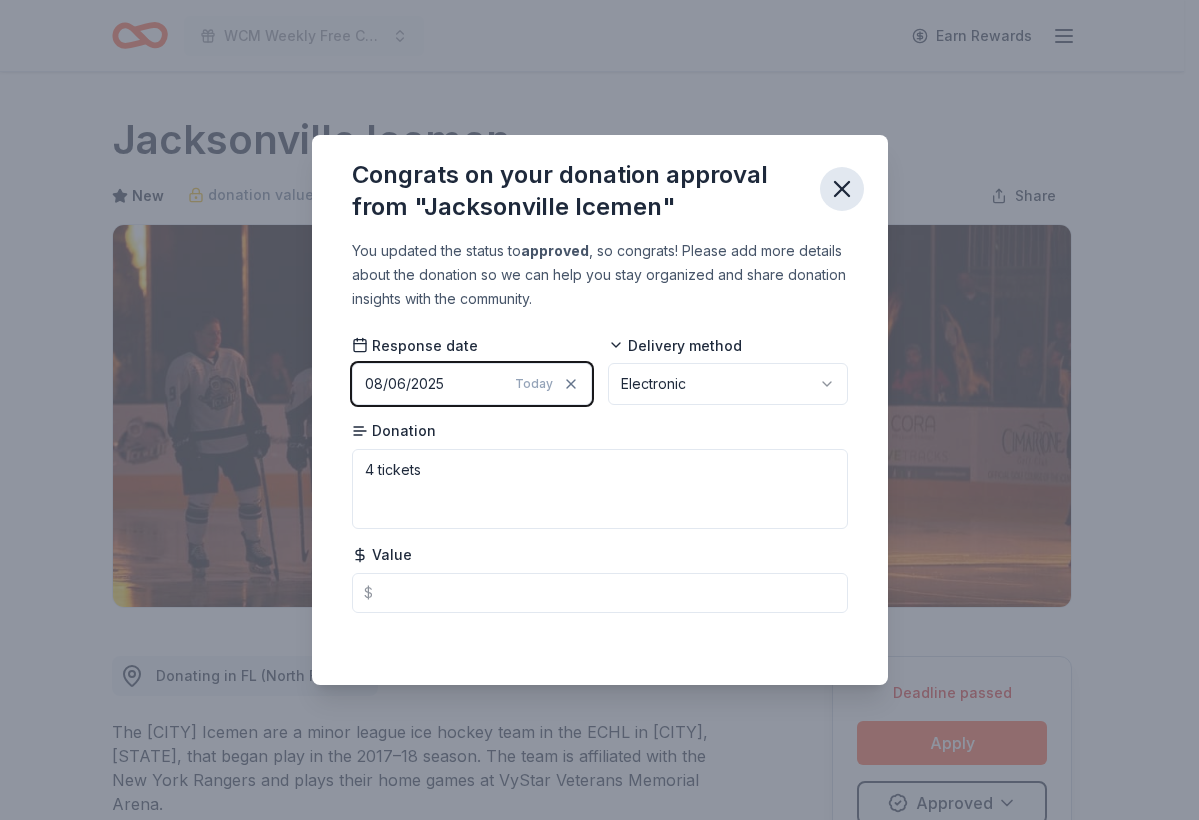 drag, startPoint x: 832, startPoint y: 196, endPoint x: 824, endPoint y: 182, distance: 16.124516 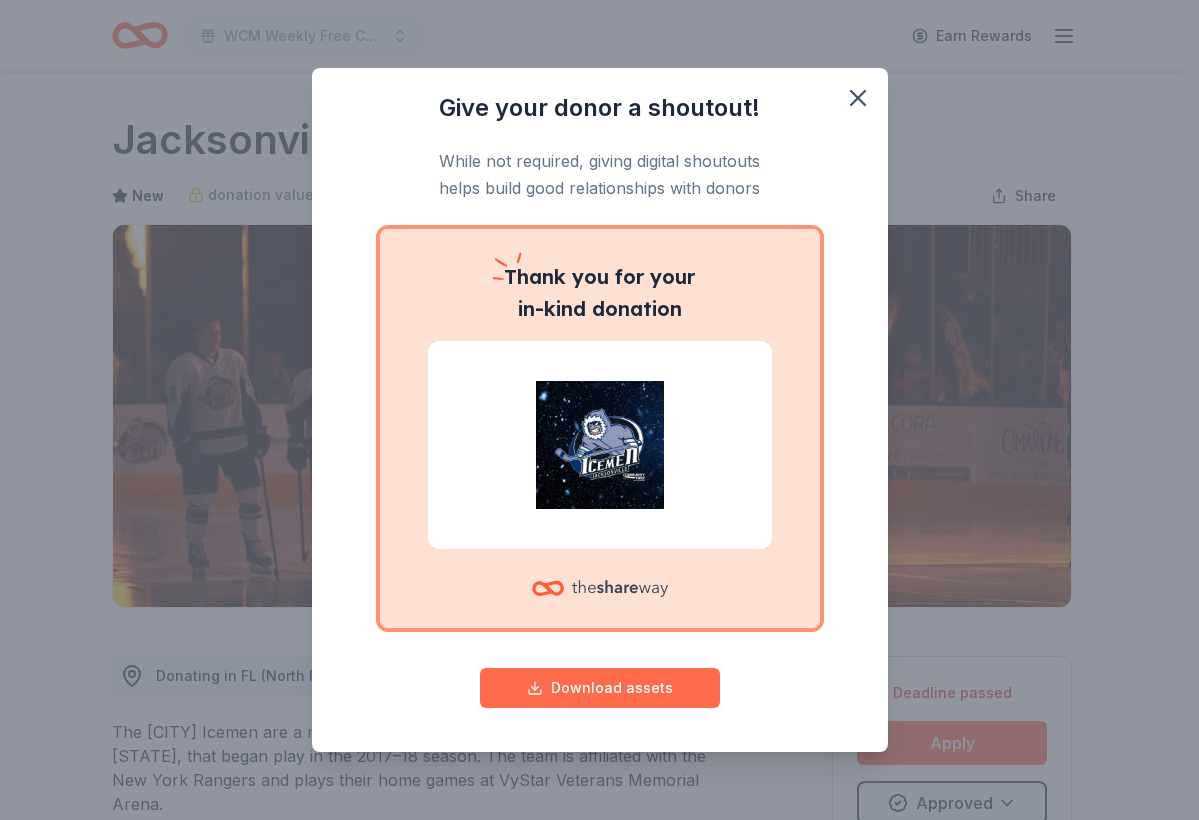 click on "Download assets" at bounding box center (600, 688) 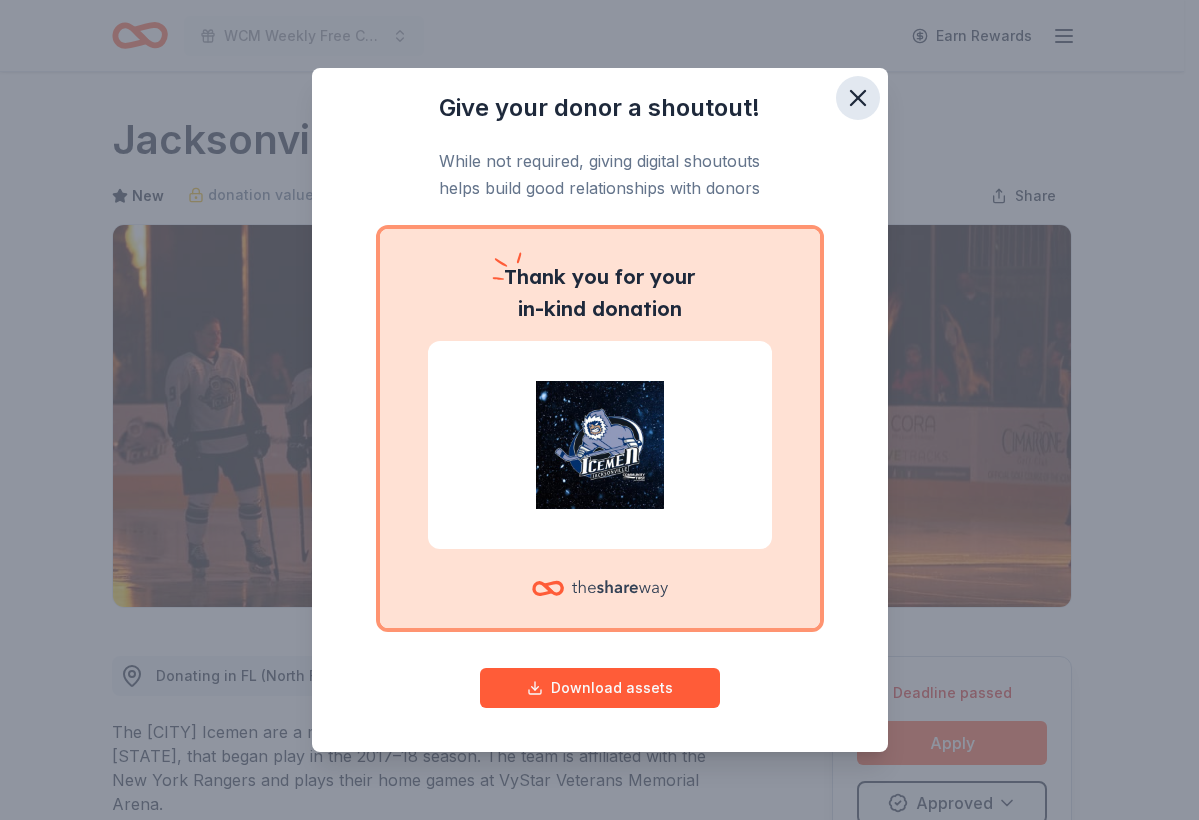 click 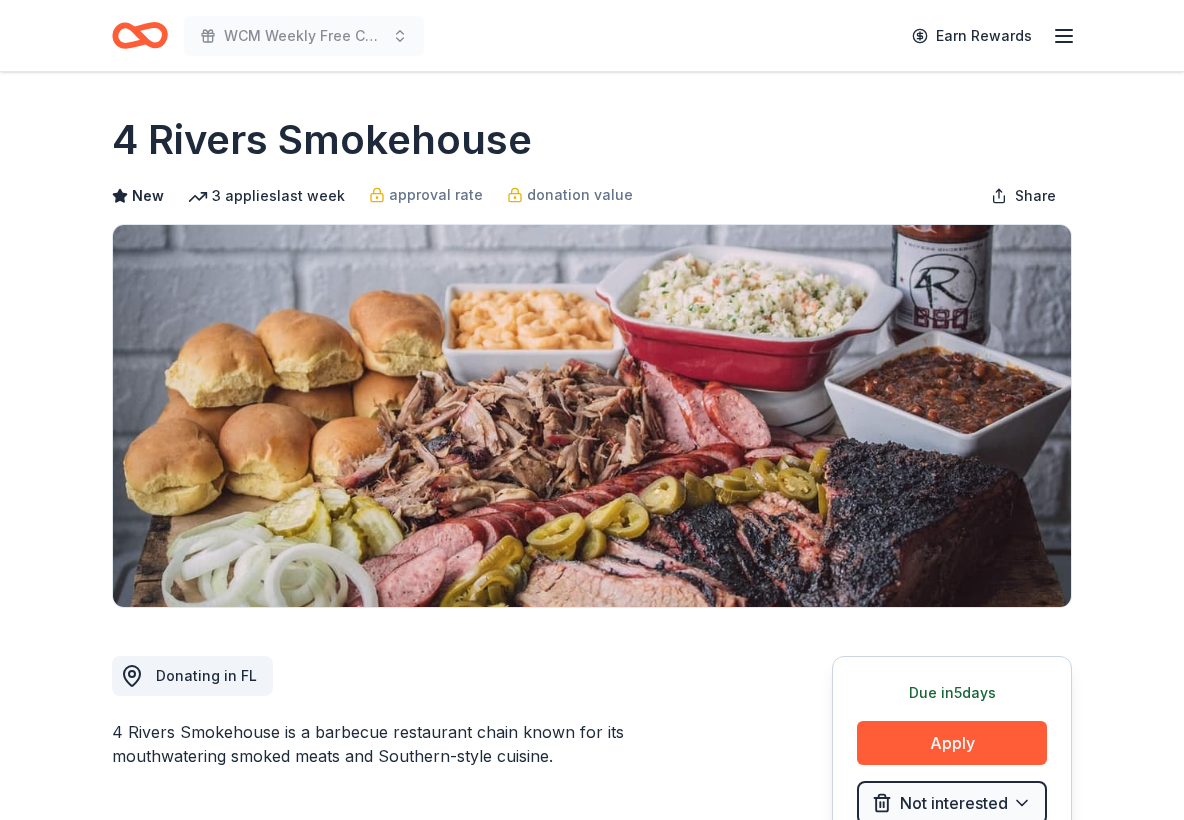 scroll, scrollTop: 0, scrollLeft: 0, axis: both 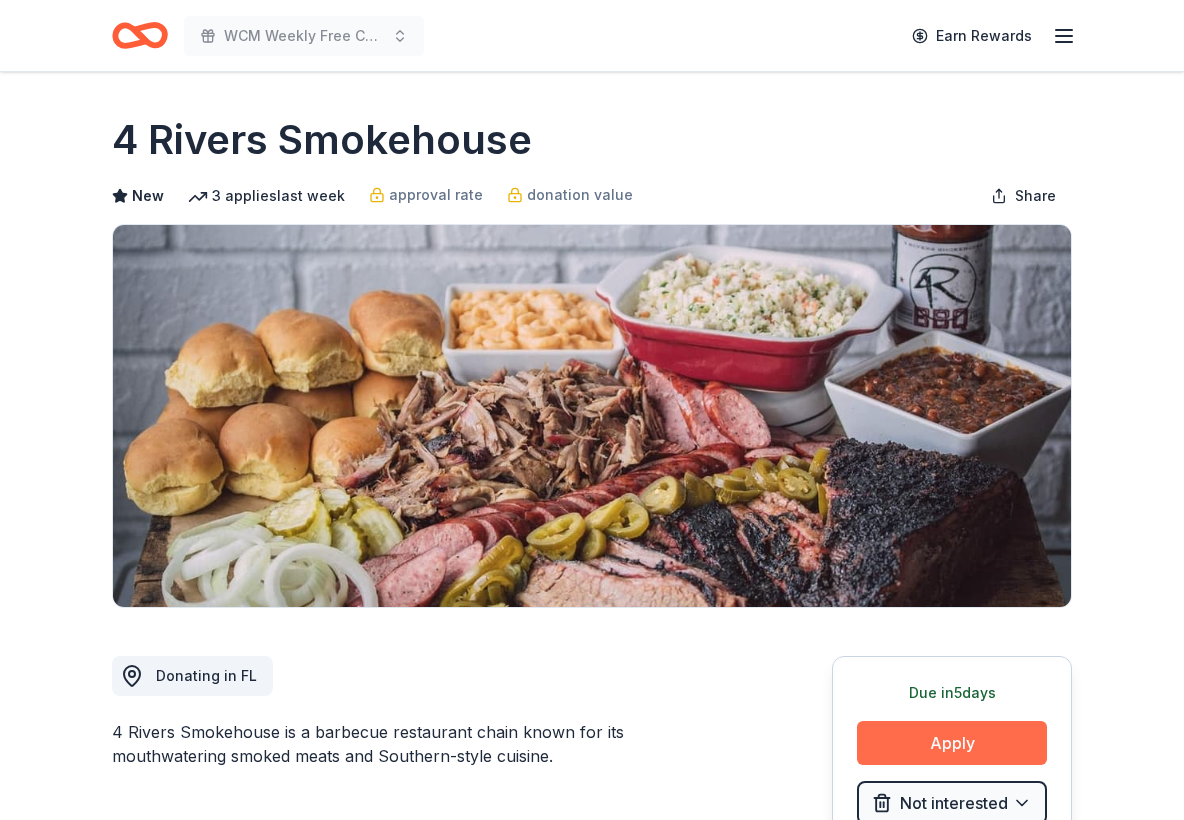 click on "Apply" at bounding box center [952, 743] 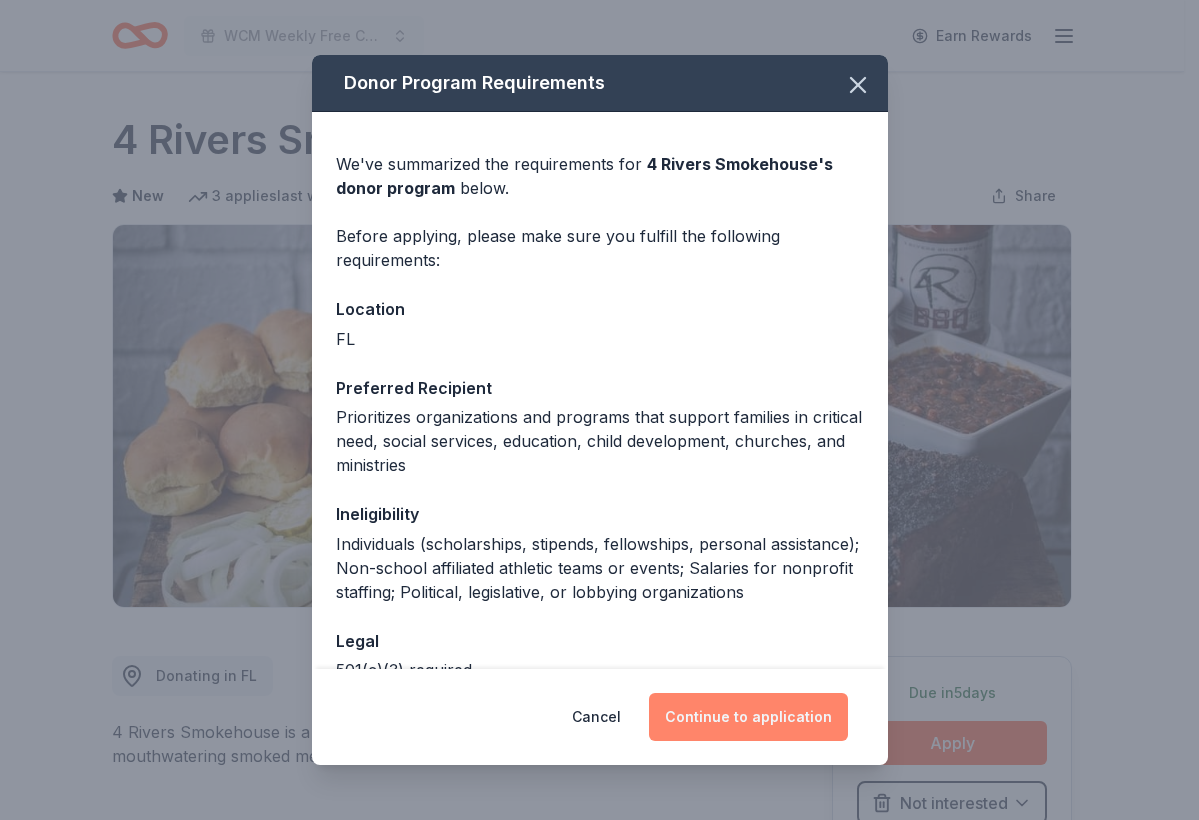click on "Continue to application" at bounding box center (748, 717) 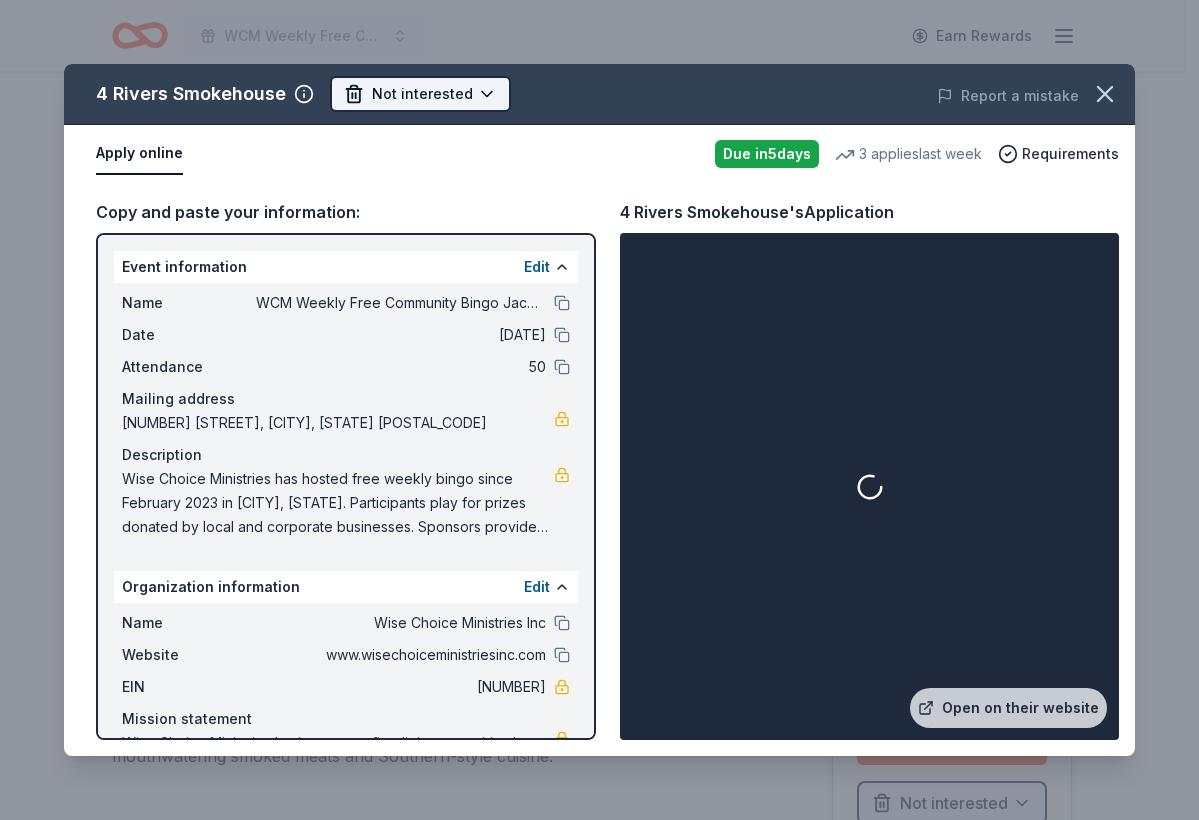 click on "WCM Weekly Free Community Bingo Jacksonville Florida Earn Rewards Due in  5  days Share 4 Rivers Smokehouse New 3   applies  last week approval rate donation value Share Donating in FL 4 Rivers Smokehouse is a barbecue restaurant chain known for its mouthwatering smoked meats and Southern-style cuisine. What they donate Monetary, food, gift card(s) Meals Auction & raffle Snacks Donation is small & easy to send to guests Who they donate to  Preferred Prioritizes organizations and programs that support families in critical need, social services, education, child development, churches, and ministries Children Education Poverty & Hunger Social Justice 501(c)(3) required  Ineligible Individuals (scholarships, stipends, fellowships, personal assistance); Non-school affiliated athletic teams or events; Salaries for nonprofit staffing; Political, legislative, or lobbying organizations Individuals Political Lobbying & advocacy Sports Teams Due in  5  days Apply Not interested ⚡️ Quick application a few weeks  ago" at bounding box center (599, 410) 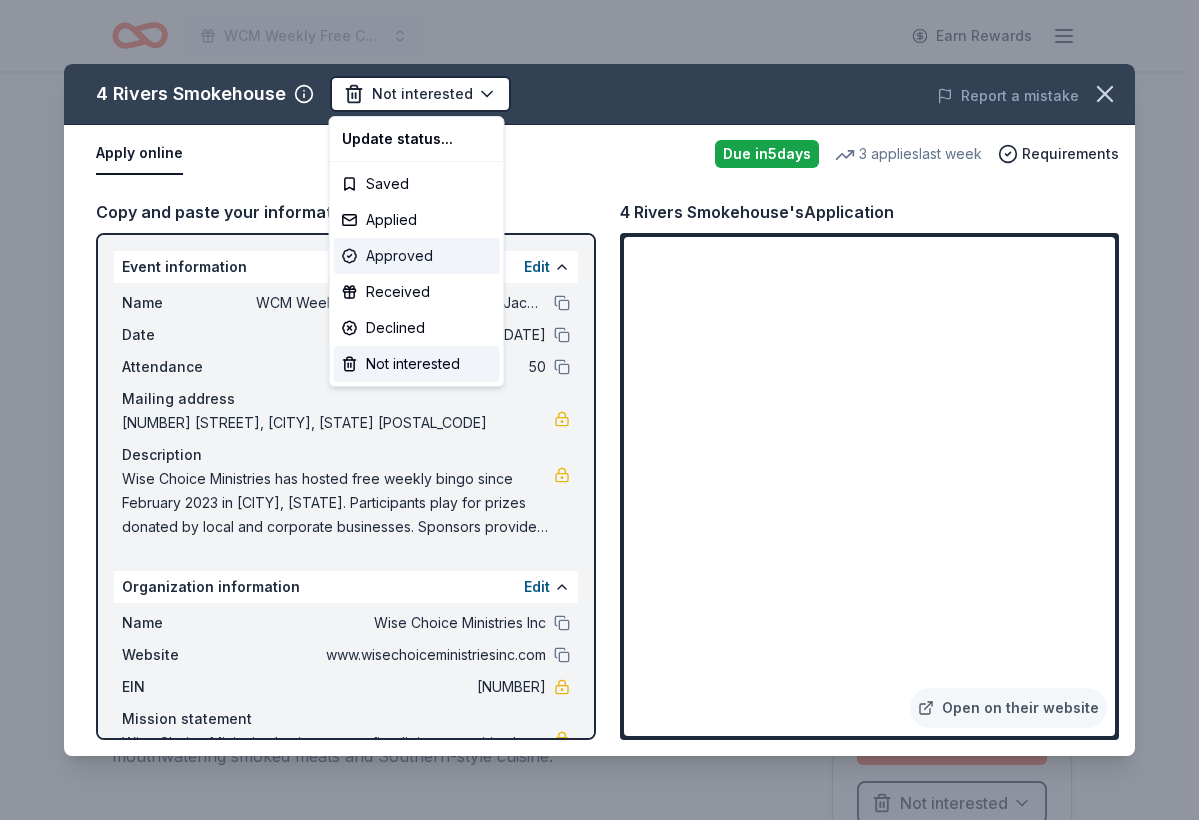 click on "Approved" at bounding box center [417, 256] 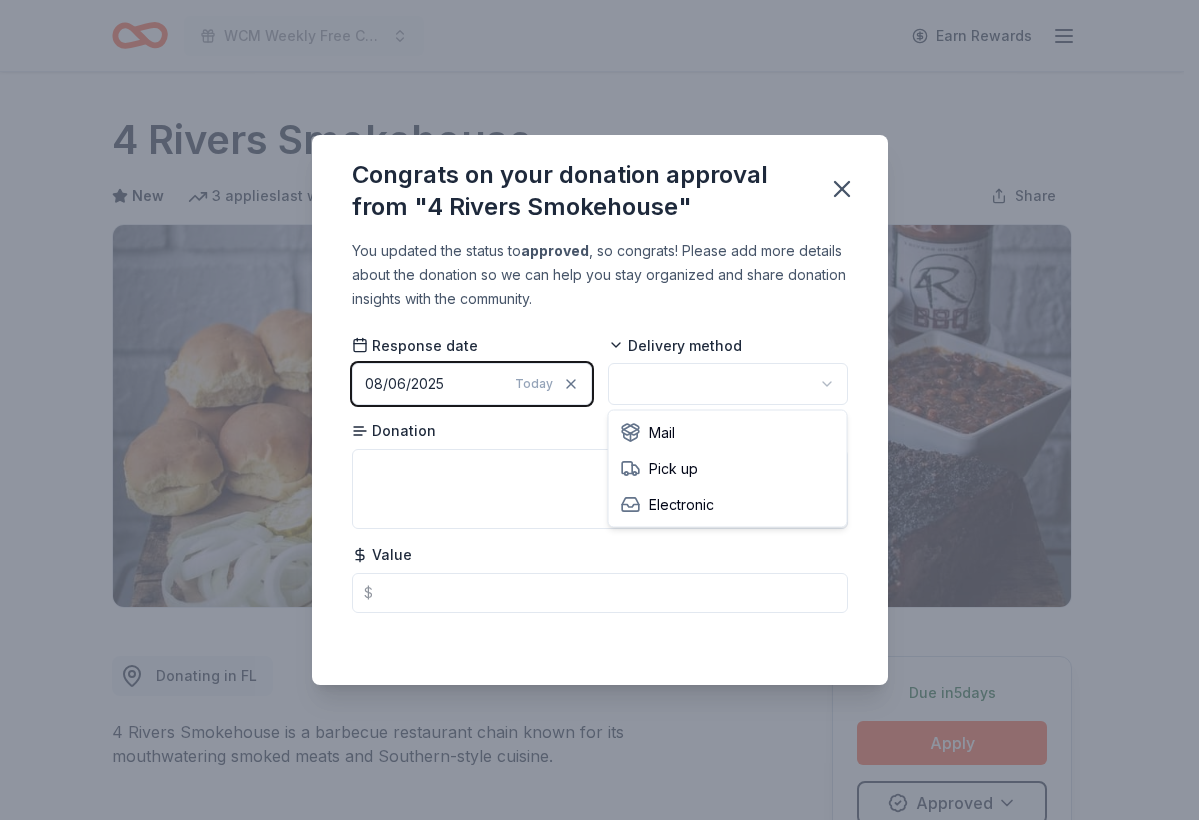 click on "WCM Weekly Free Community Bingo Jacksonville Florida Earn Rewards Due in  5  days Share 4 Rivers Smokehouse New 3   applies  last week approval rate donation value Share Donating in FL 4 Rivers Smokehouse is a barbecue restaurant chain known for its mouthwatering smoked meats and Southern-style cuisine. What they donate Monetary, food, gift card(s) Meals Auction & raffle Snacks Donation is small & easy to send to guests Who they donate to  Preferred Prioritizes organizations and programs that support families in critical need, social services, education, child development, churches, and ministries Children Education Poverty & Hunger Social Justice 501(c)(3) required  Ineligible Individuals (scholarships, stipends, fellowships, personal assistance); Non-school affiliated athletic teams or events; Salaries for nonprofit staffing; Political, legislative, or lobbying organizations Individuals Political Lobbying & advocacy Sports Teams Due in  5  days Apply Approved ⚡️ Quick application Usually responds in  20" at bounding box center (599, 410) 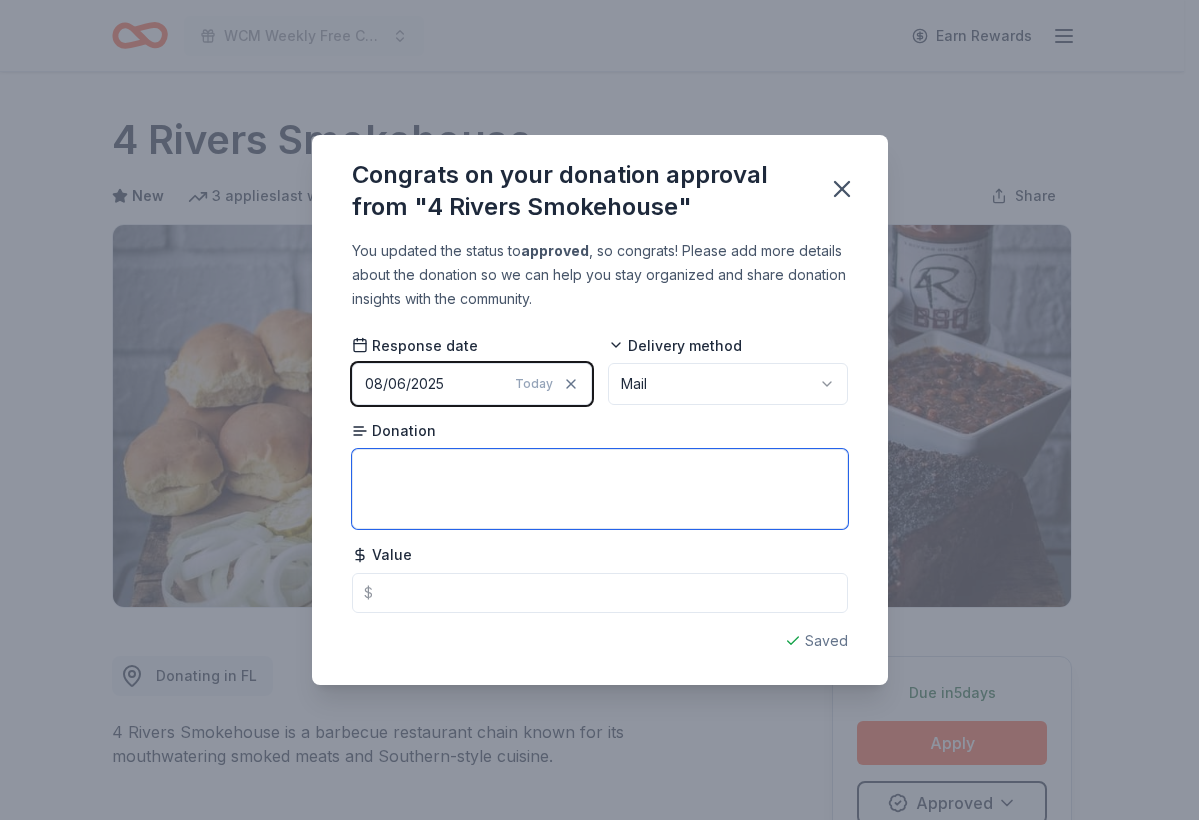 click at bounding box center (600, 489) 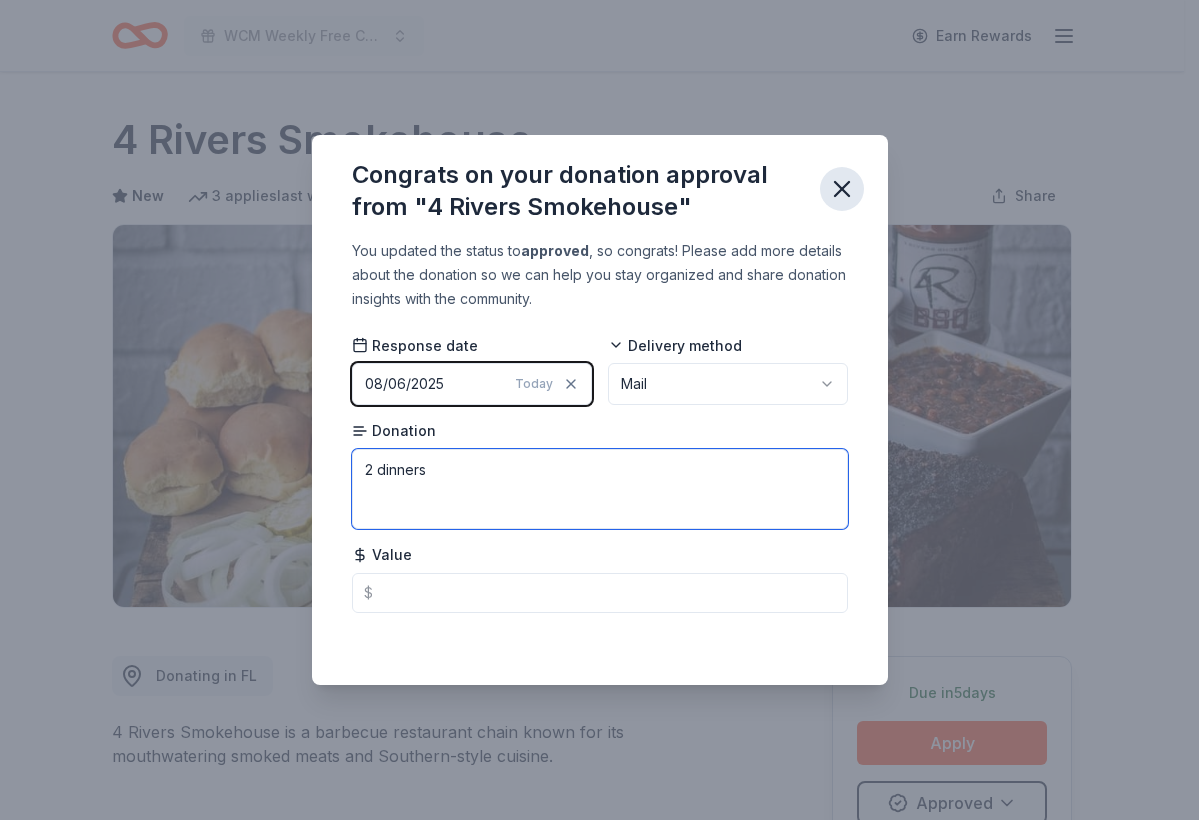 type on "2 dinners" 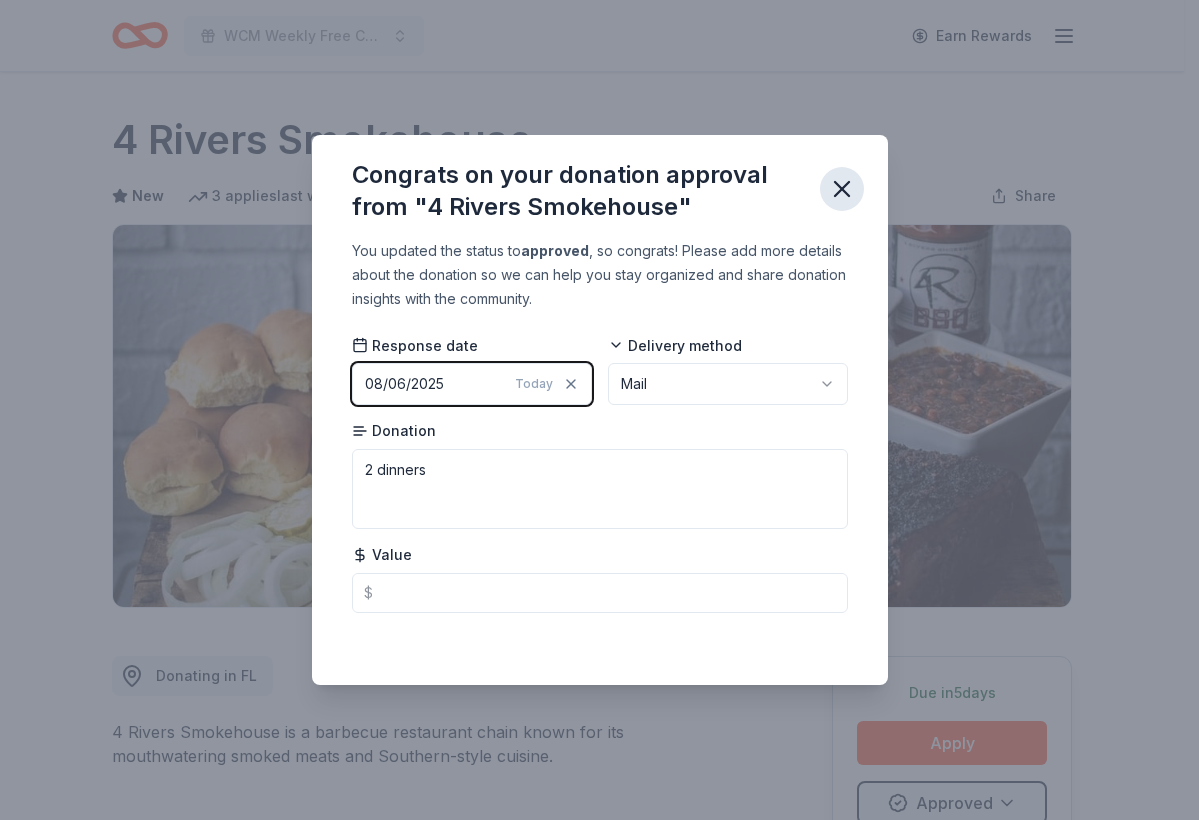 click 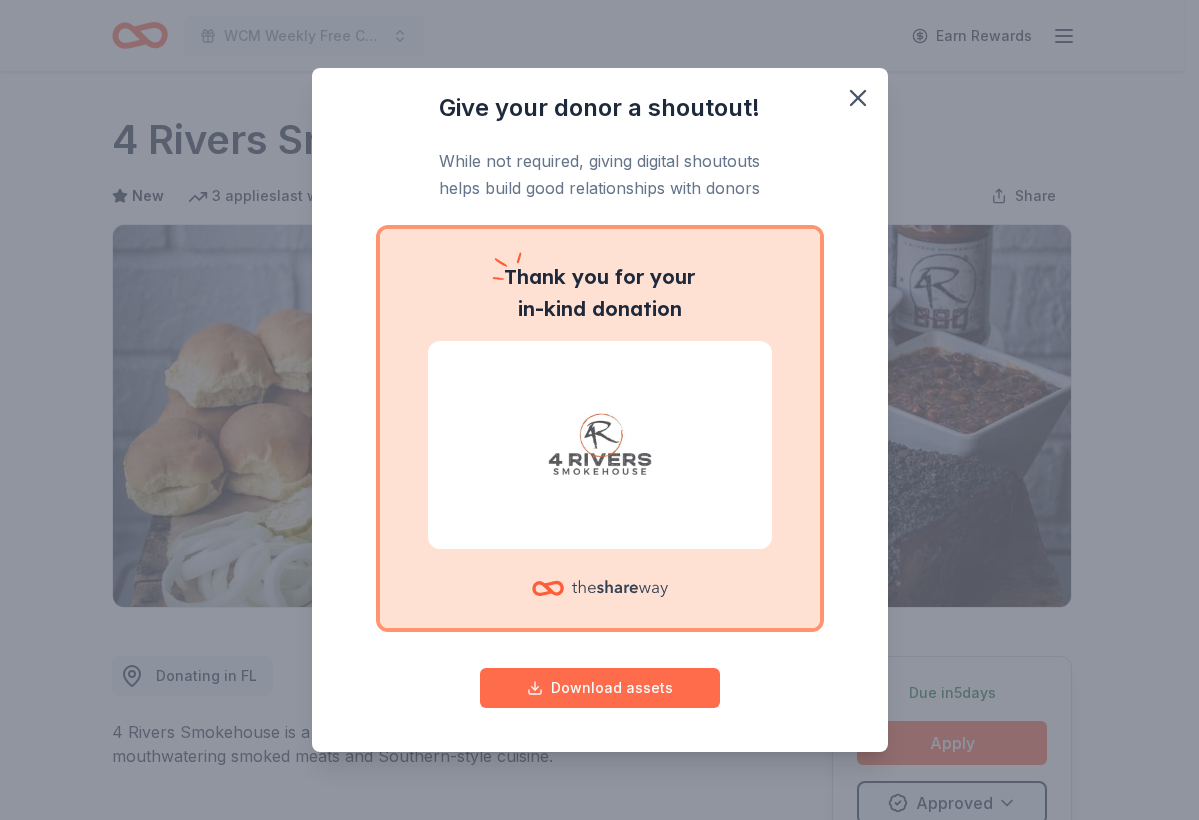 click on "Download assets" at bounding box center [600, 688] 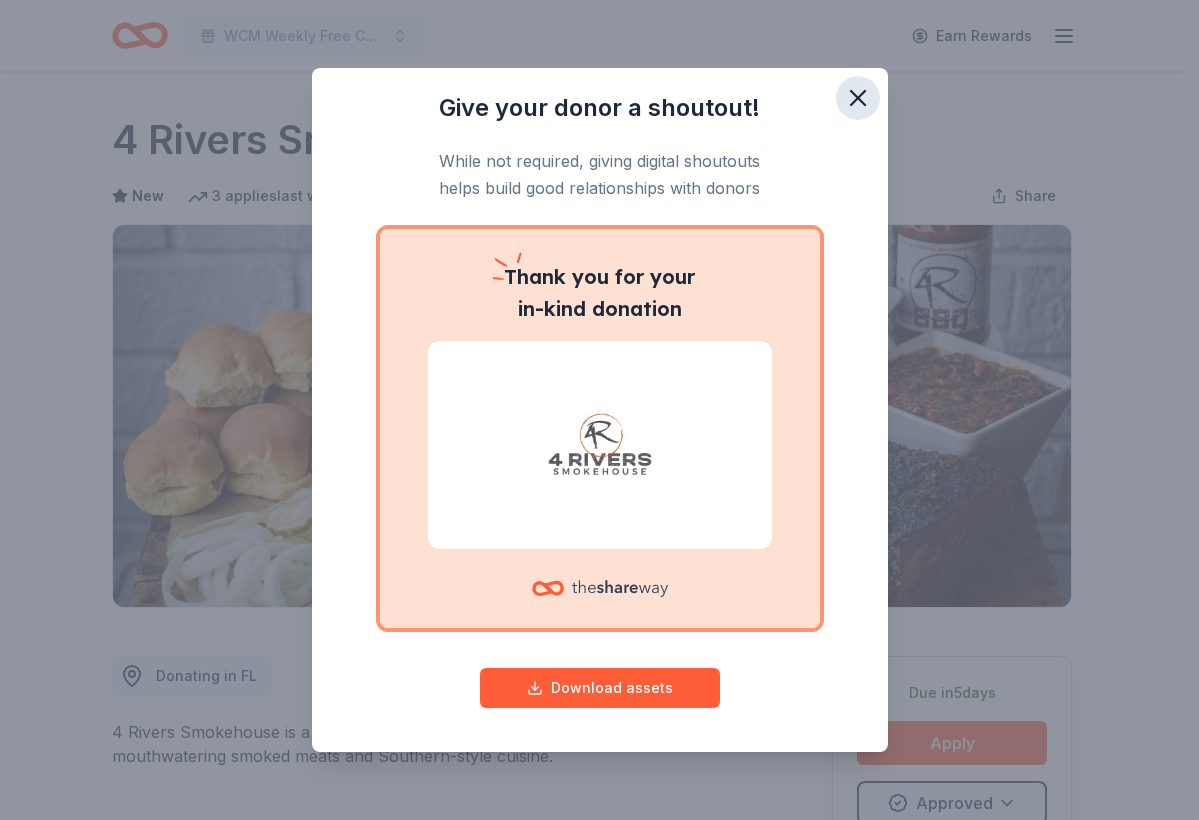 click 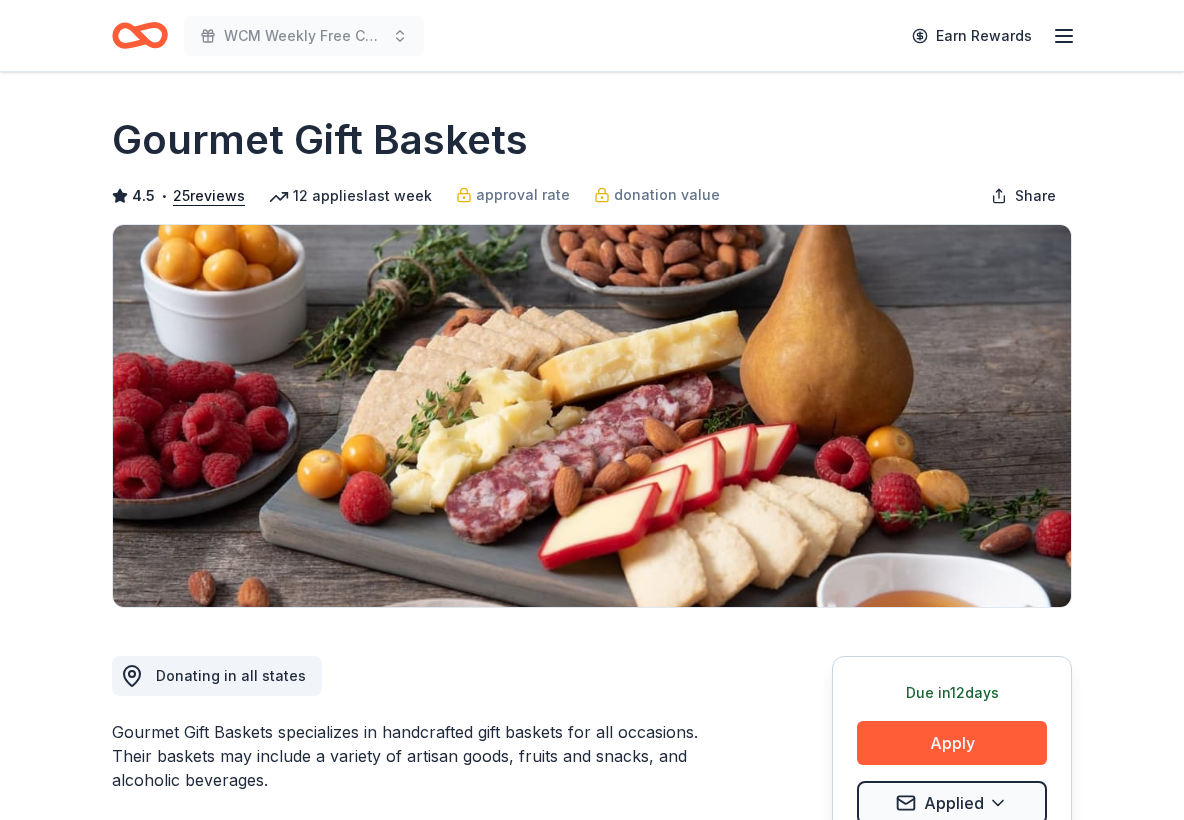 scroll, scrollTop: 0, scrollLeft: 0, axis: both 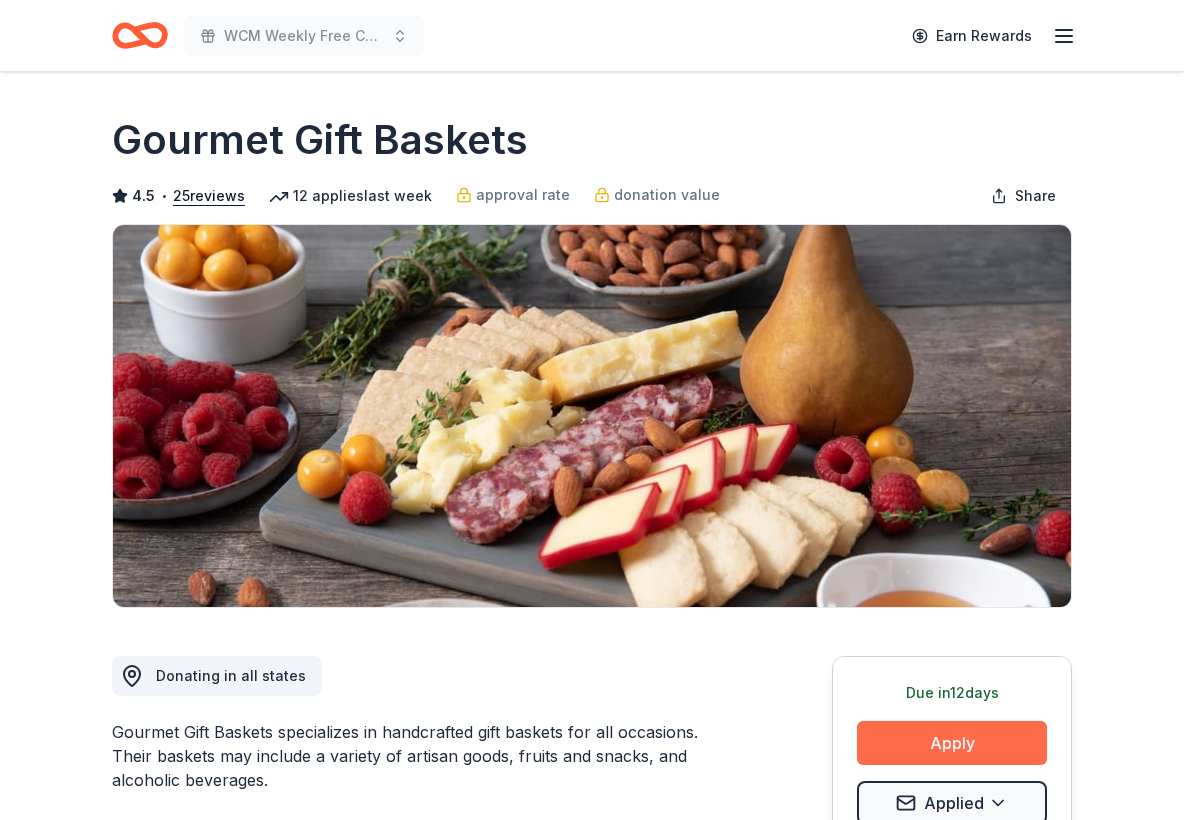 click on "Apply" at bounding box center (952, 743) 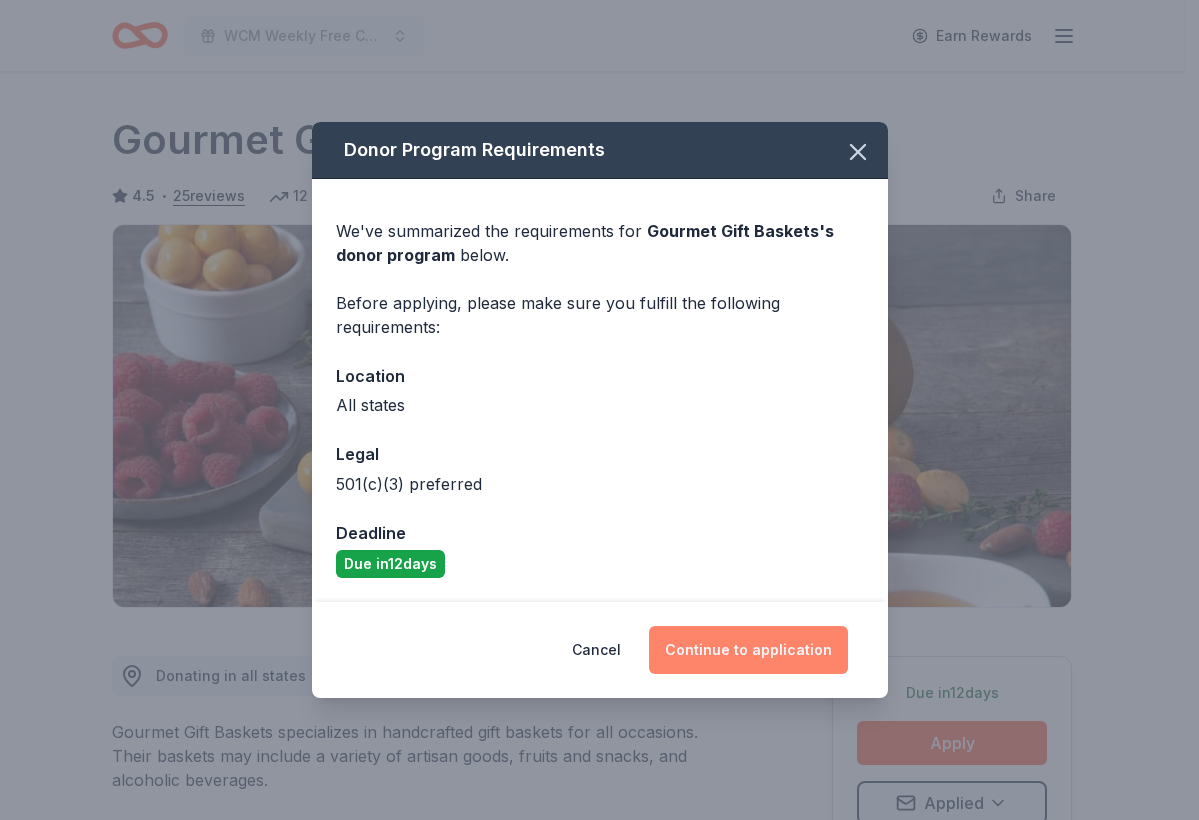 click on "Continue to application" at bounding box center [748, 650] 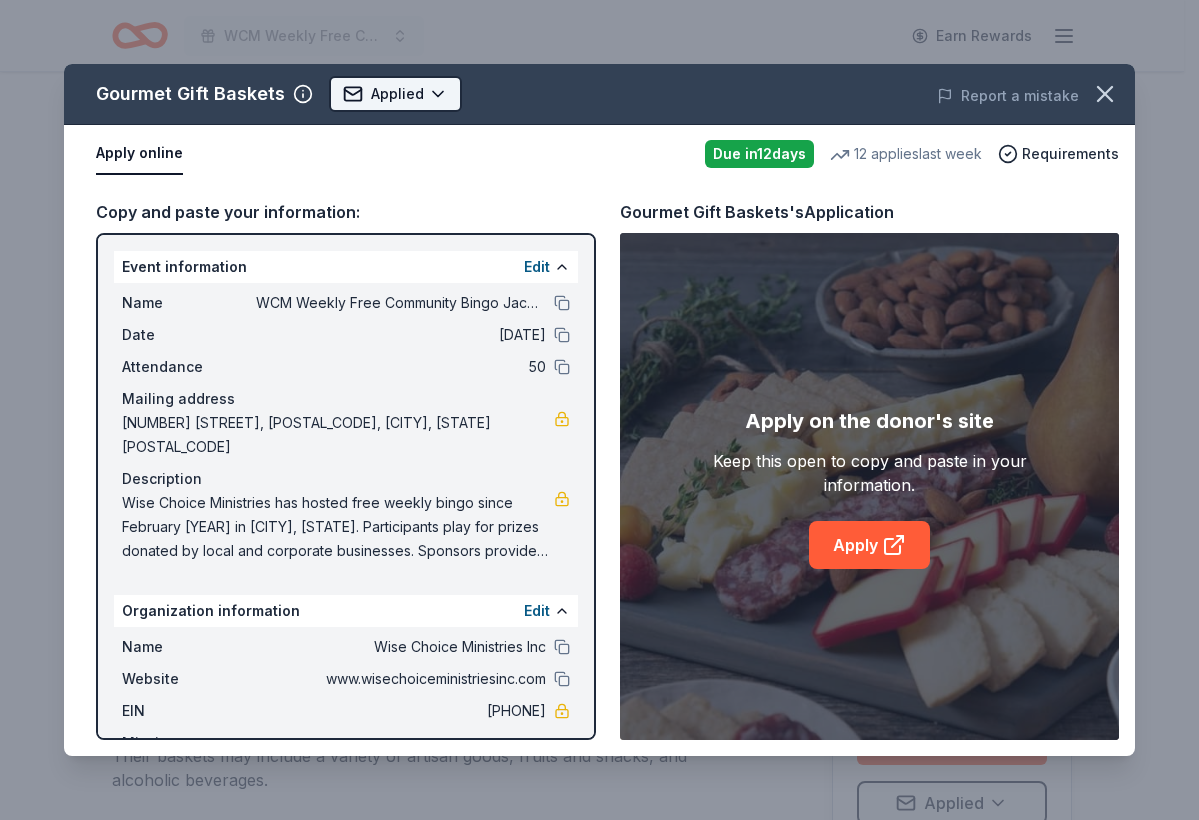 click on "WCM Weekly Free Community Bingo Jacksonville Florida Earn Rewards Due in  12  days Share Gourmet Gift Baskets 4.5 • 25  reviews 12   applies  last week approval rate donation value Share Donating in all states Gourmet Gift Baskets specializes in handcrafted gift baskets for all occasions. Their baskets may include a variety of artisan goods, fruits and snacks, and alcoholic beverages. What they donate Gift basket(s) Alcohol Beverages Desserts Auction & raffle Snacks Who they donate to  Preferred 501(c)(3) preferred Due in  12  days Apply Applied Application takes 10 min Usually responds in  a few weeks Updated  about 2 months  ago Report a mistake approval rate 20 % approved 30 % declined 50 % no response donation value (average) 20% 70% 0% 10% $xx - $xx $xx - $xx $xx - $xx $xx - $xx Upgrade to Pro to view approval rates and average donation values 4.5 • 25  reviews See all  25  reviews The Confidence Campaign July 2025 • Approved Mater Dei Catholic School July 2025 • Approved July 2025 • Approved" at bounding box center (599, 410) 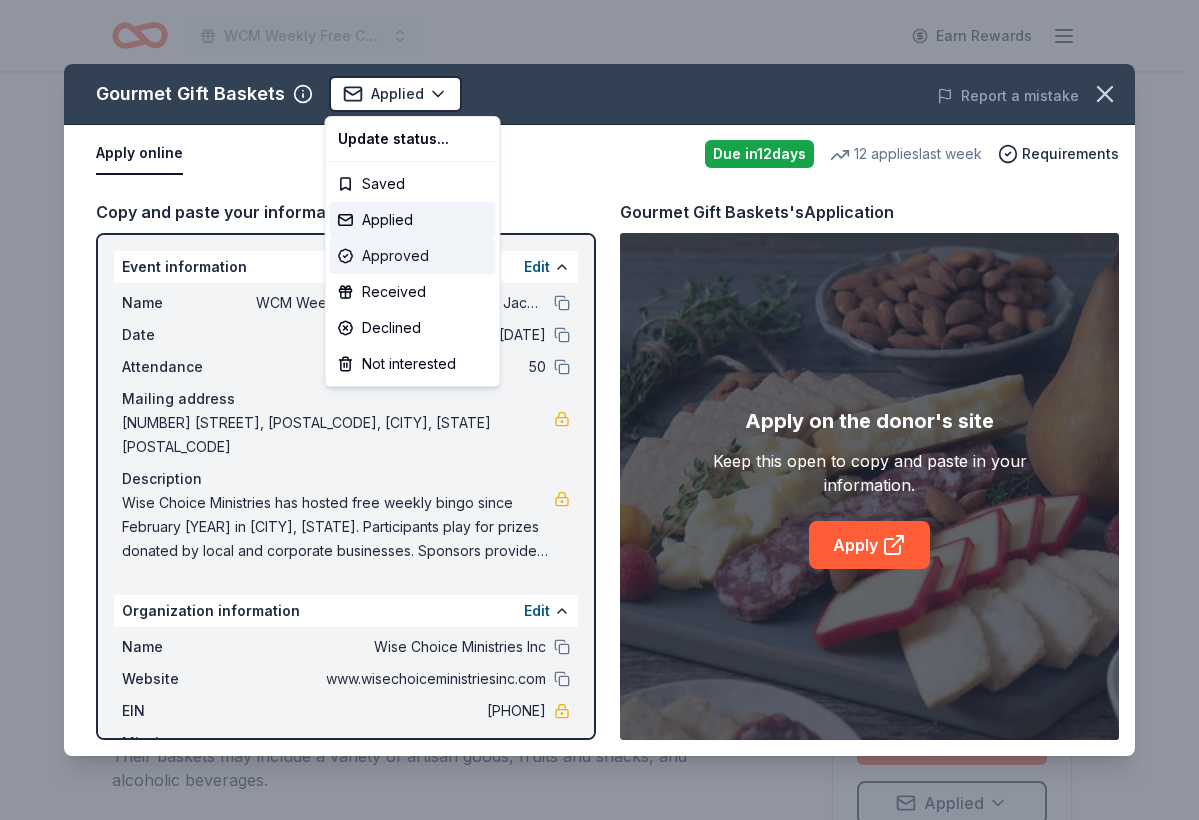 click on "Approved" at bounding box center (413, 256) 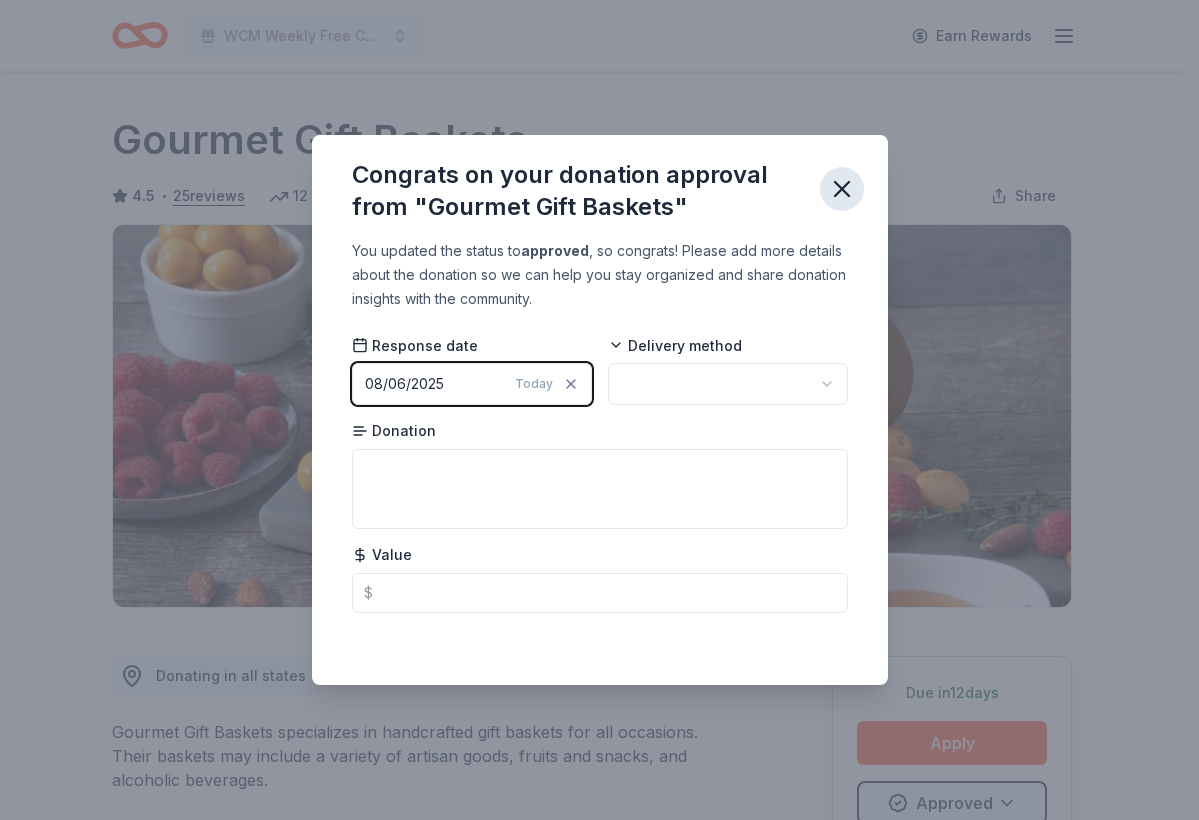 click 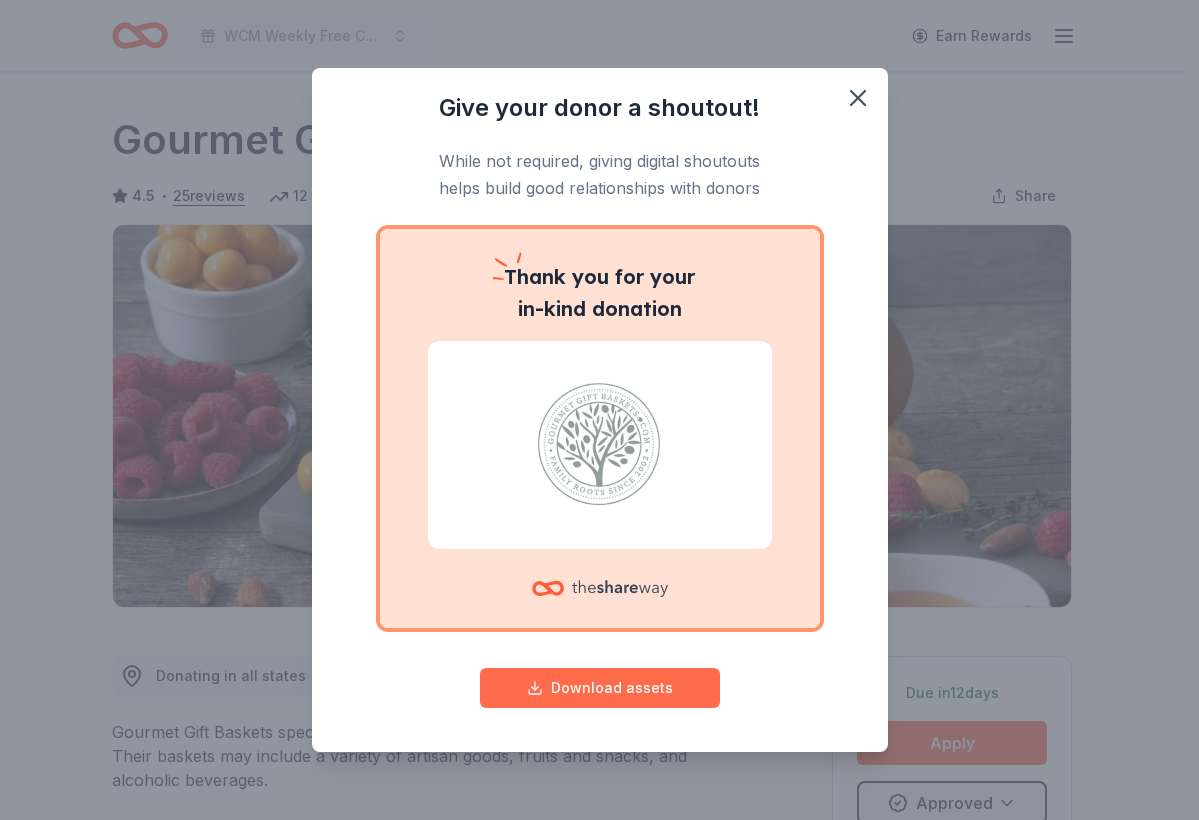 click on "Download assets" at bounding box center (600, 688) 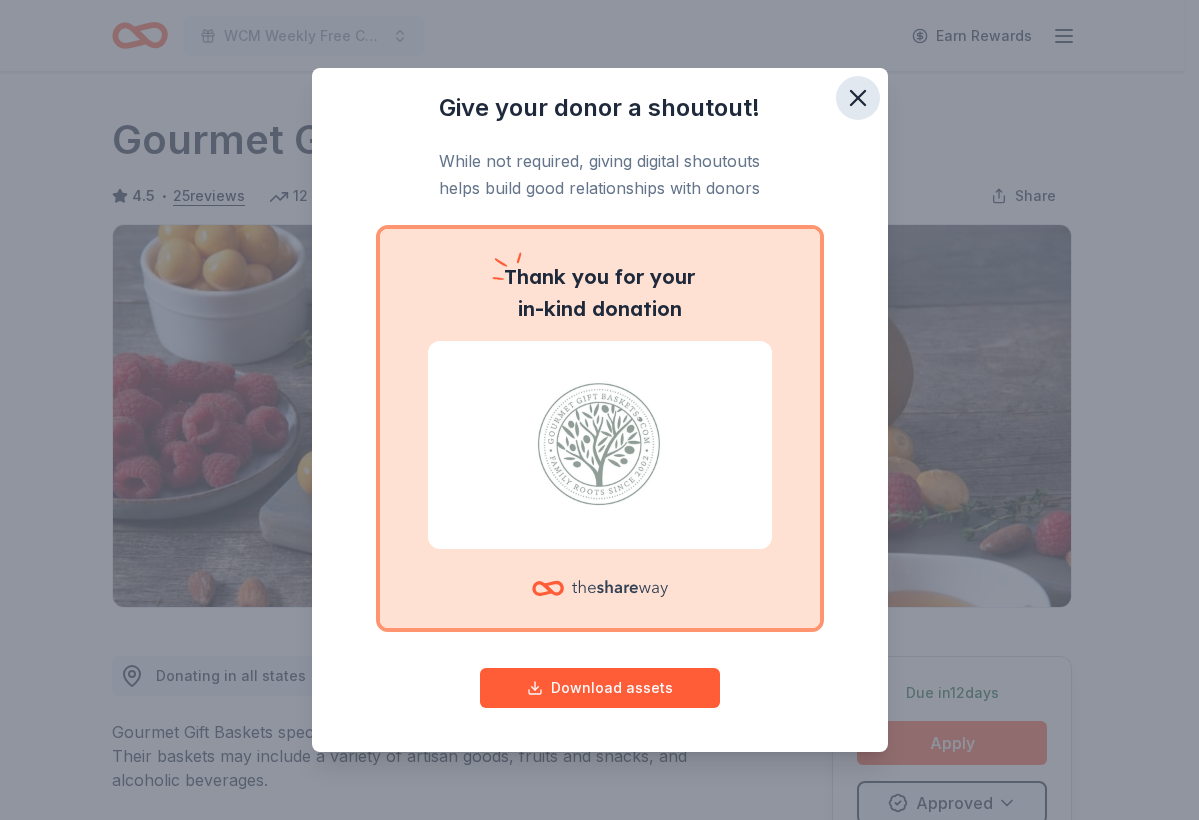 click 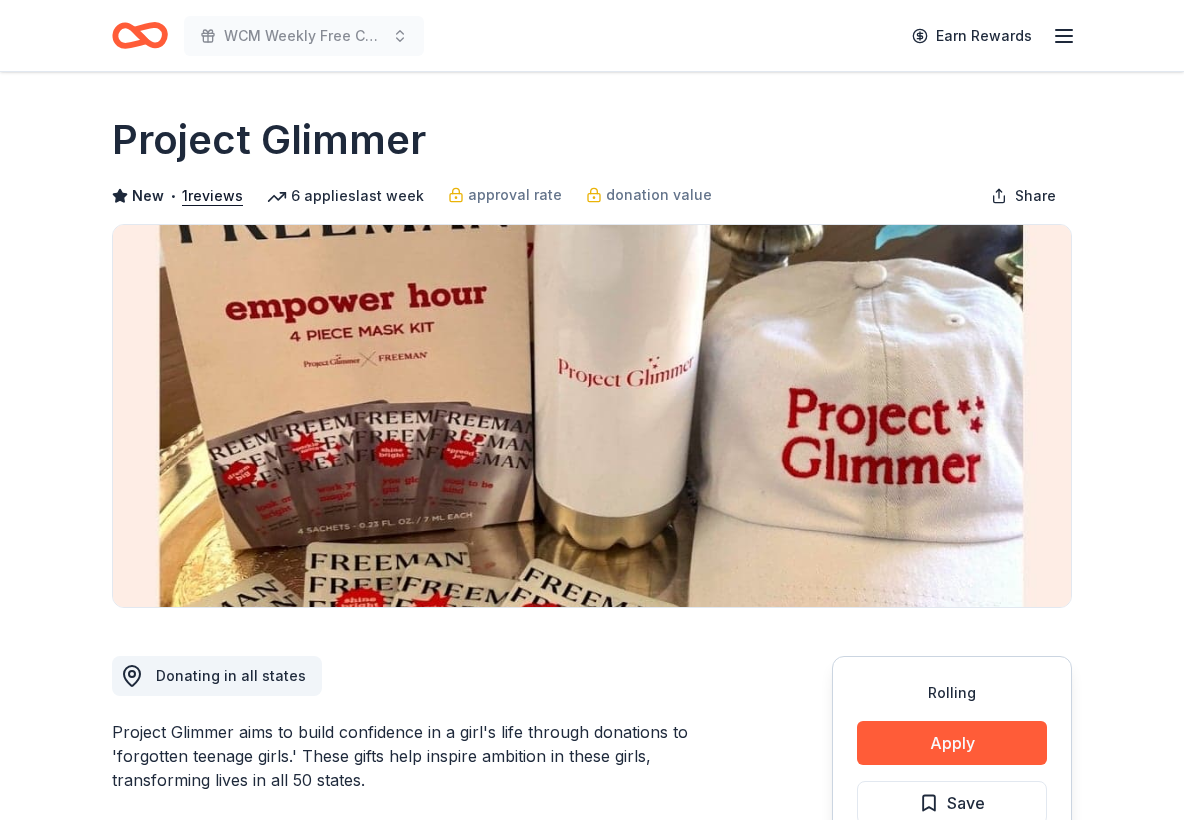 scroll, scrollTop: 0, scrollLeft: 0, axis: both 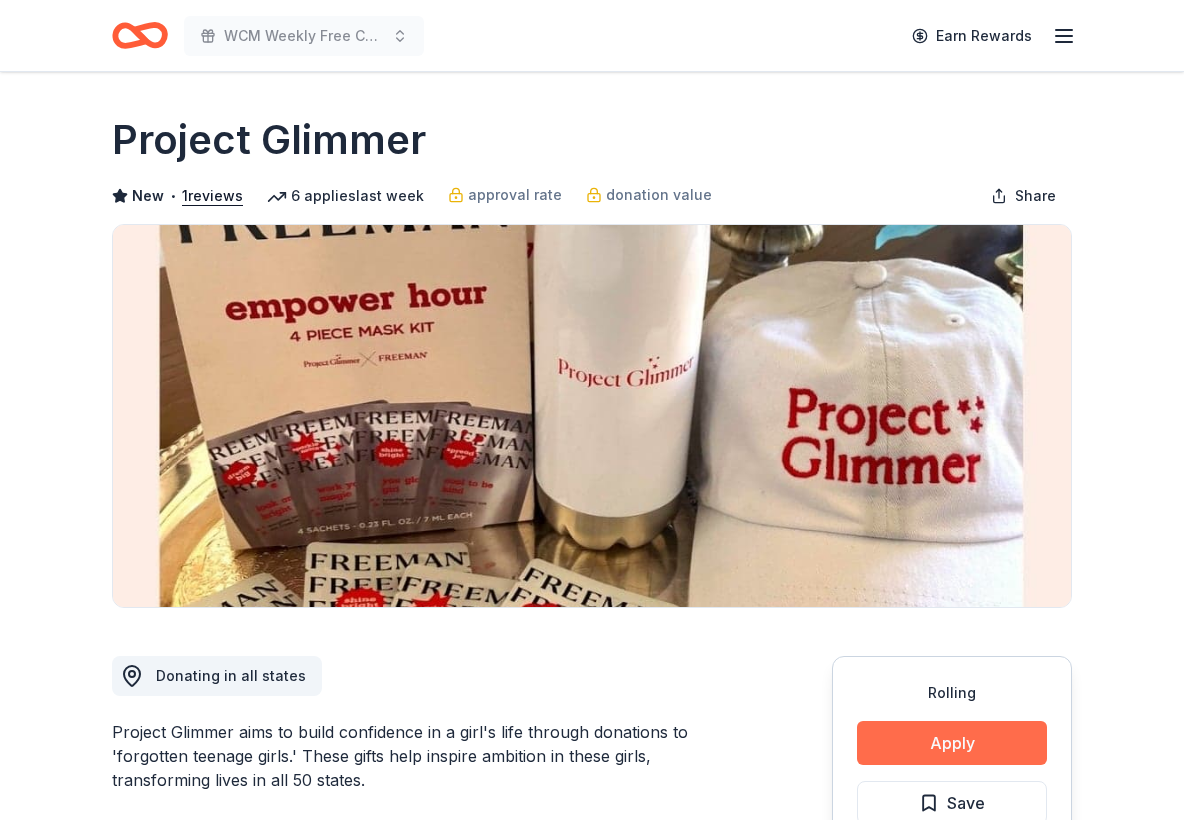 click on "Apply" at bounding box center [952, 743] 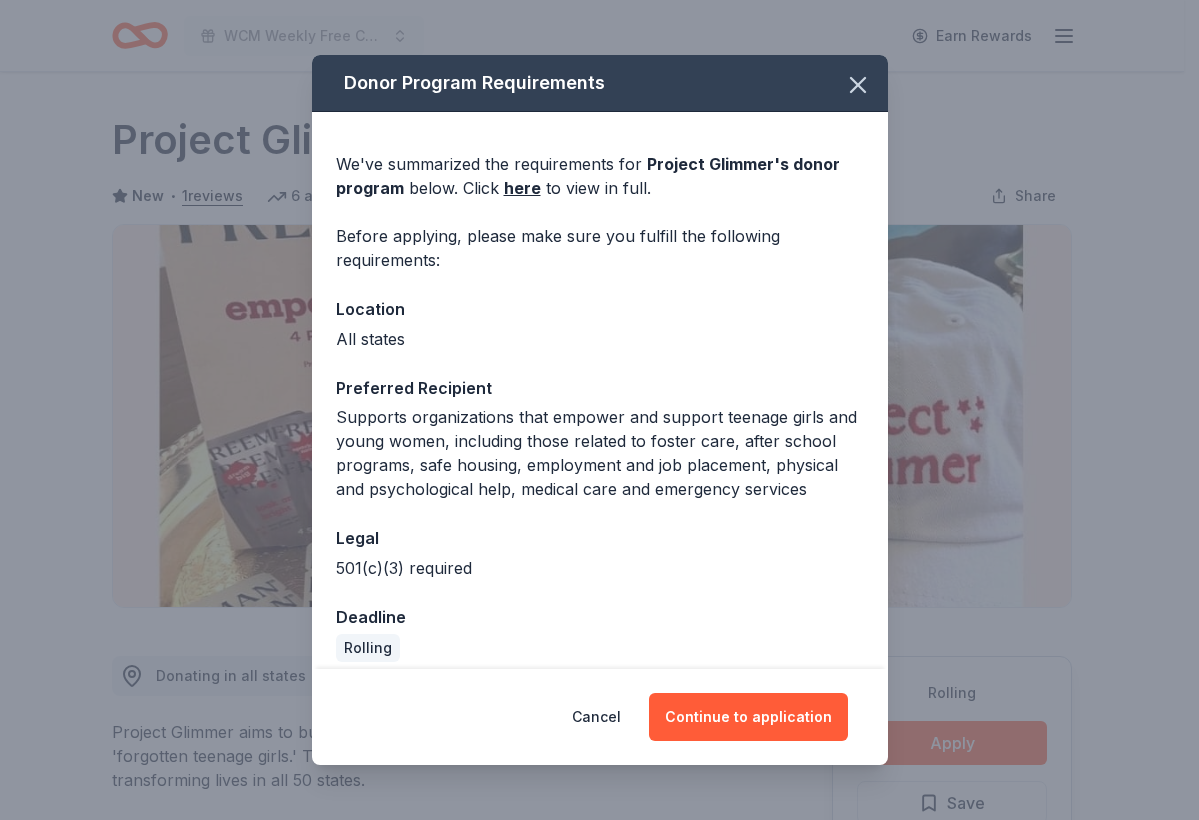 click on "Cancel Continue to application" at bounding box center [600, 717] 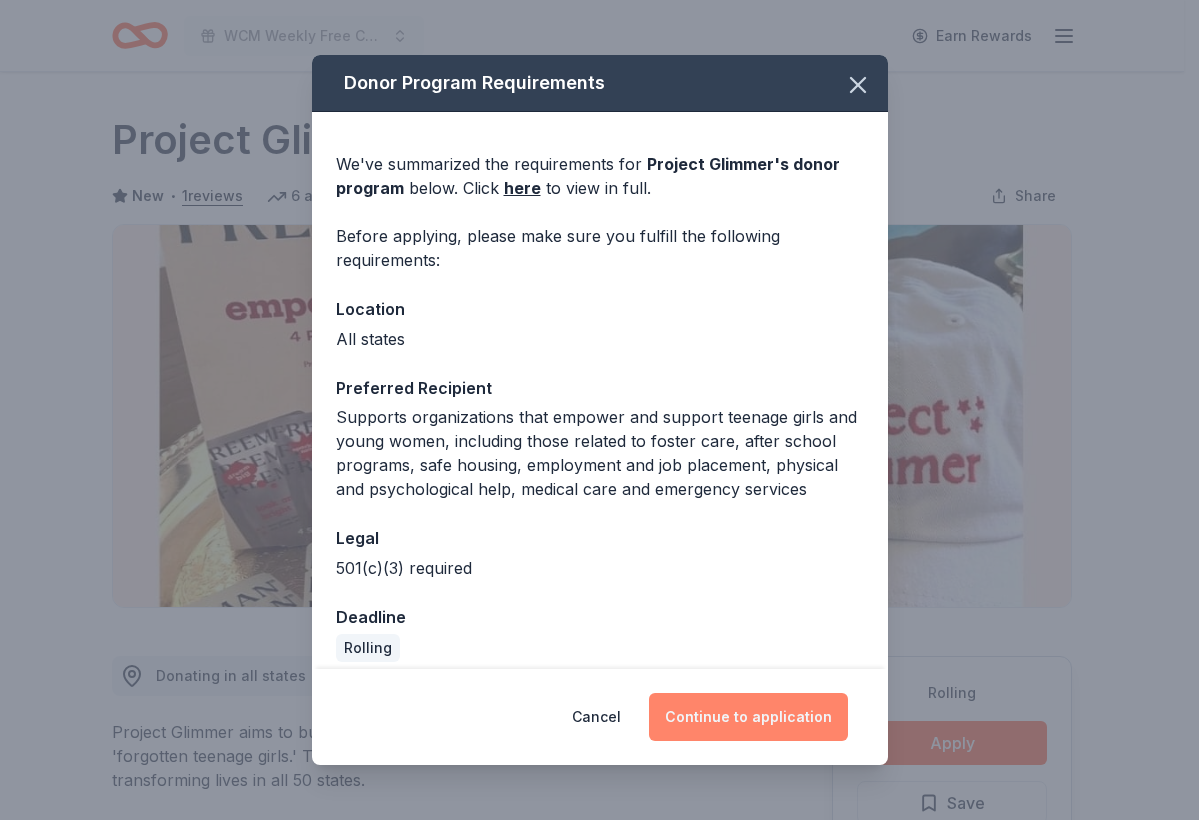 click on "Continue to application" at bounding box center [748, 717] 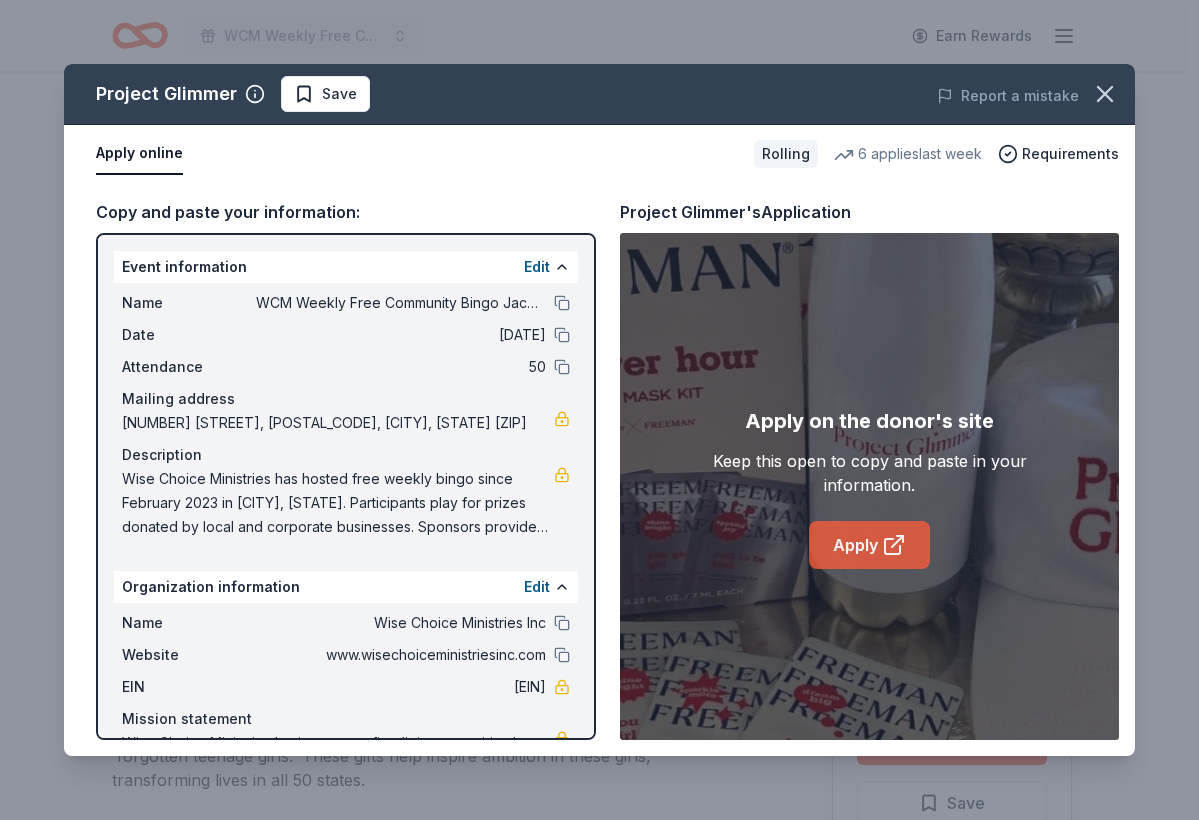 click on "Apply" at bounding box center [869, 545] 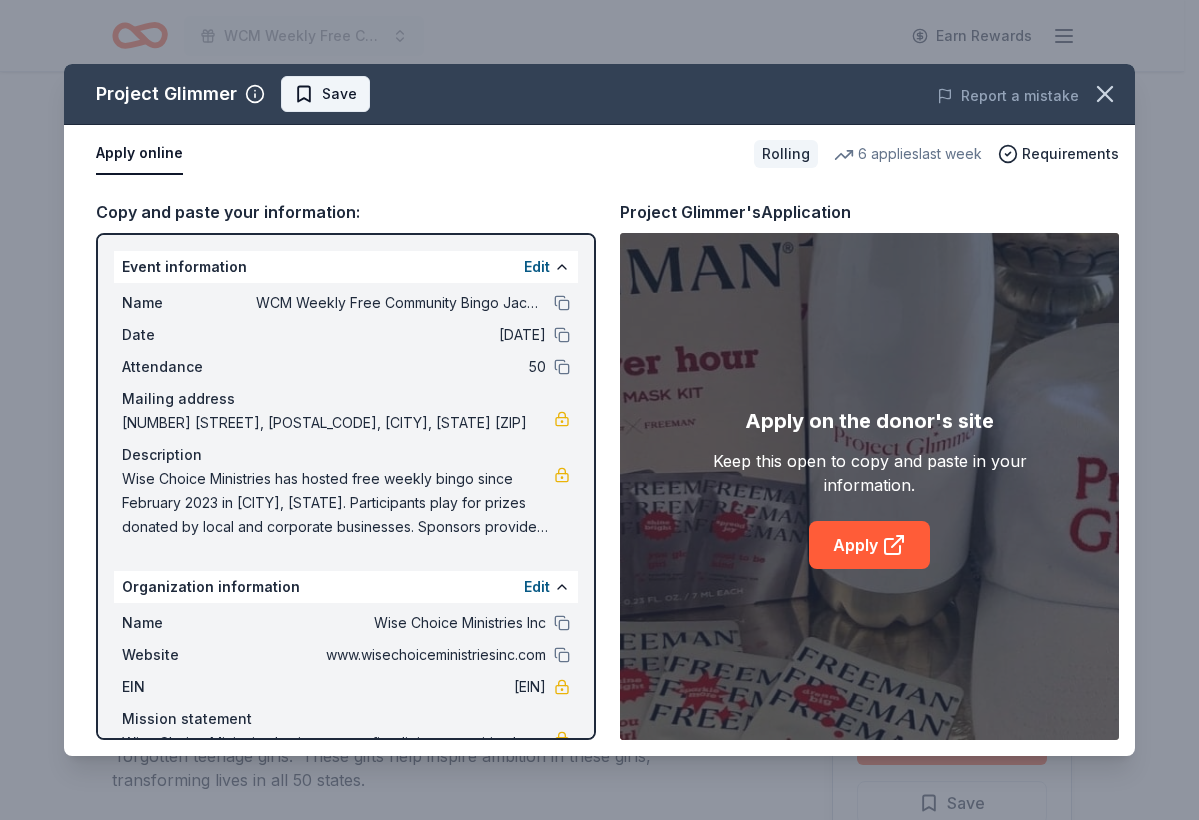 click on "Save" at bounding box center (325, 94) 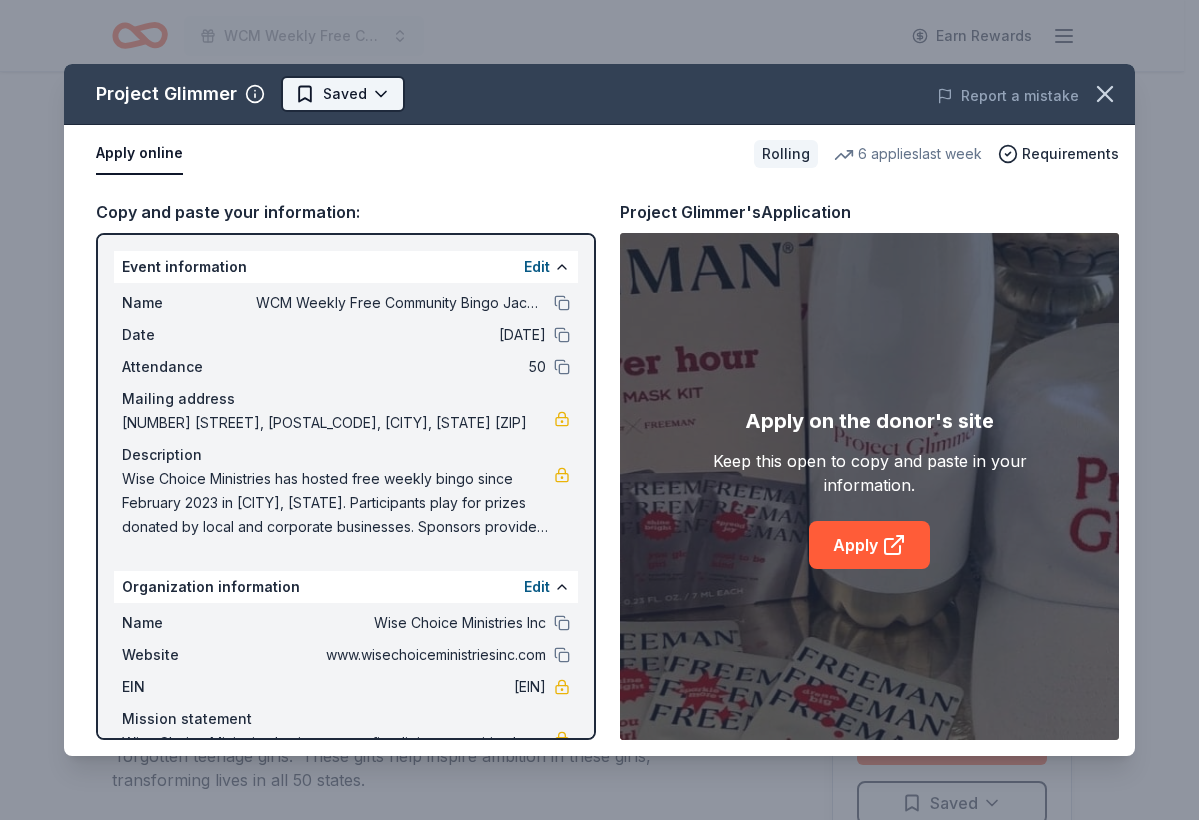 click on "WCM Weekly Free Community Bingo Jacksonville Florida Earn Rewards Rolling Share Project Glimmer New • 1  reviews 6   applies  last week approval rate donation value Share Donating in all states Project Glimmer aims to build confidence in a girl's life through donations to 'forgotten teenage girls.' These gifts help inspire ambition in these girls, transforming lives in all 50 states. What they donate Mother's day gift(s), graduation gift(s), holiday gift(s), personal care items, one-on-one career coaching, empowerment academy (6-session virtual leadership program for high school girls) Auction & raffle Donation can be shipped to you Donation is small & easy to send to guests Who they donate to  Preferred Supports organizations that empower and support teenage girls and young women, including those related to foster care, after school programs, safe housing, employment and job placement, physical and psychological help, medical care and emergency services Children Education Health Poverty & Hunger Rolling 20" at bounding box center [599, 410] 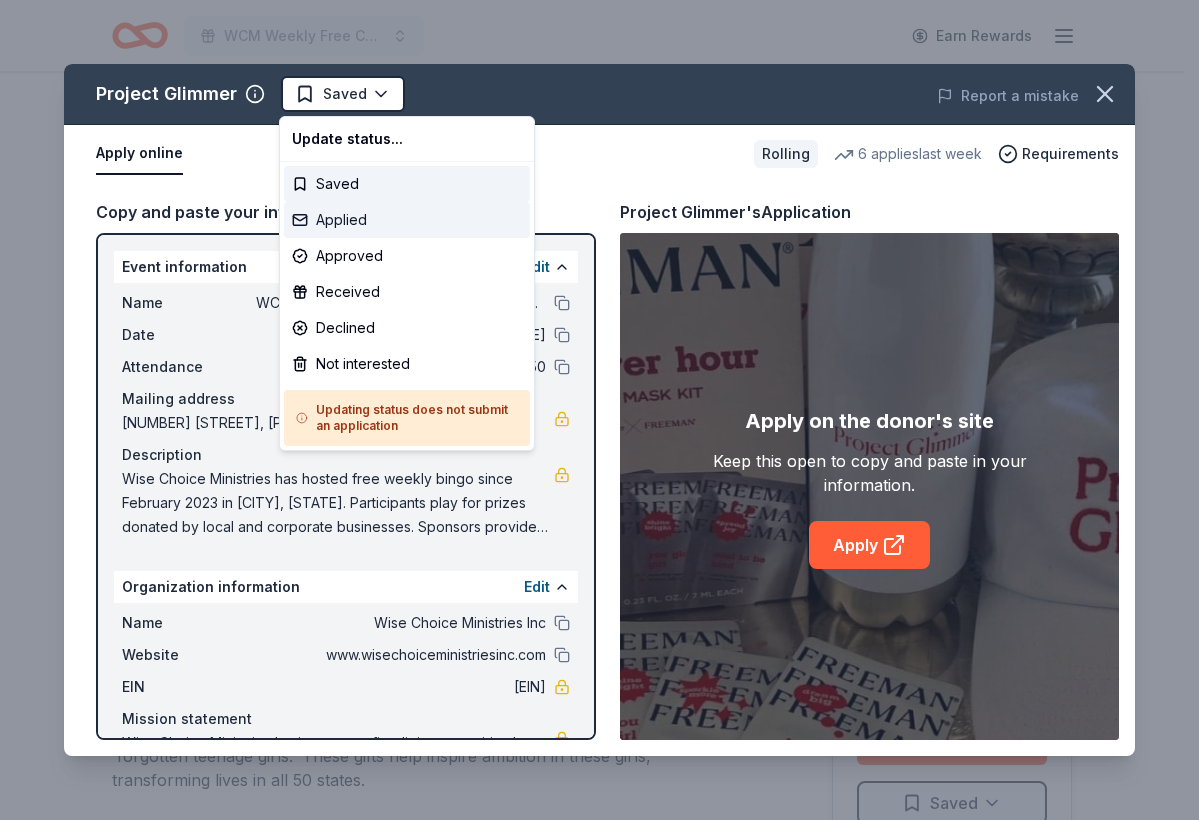 click on "Applied" at bounding box center [407, 220] 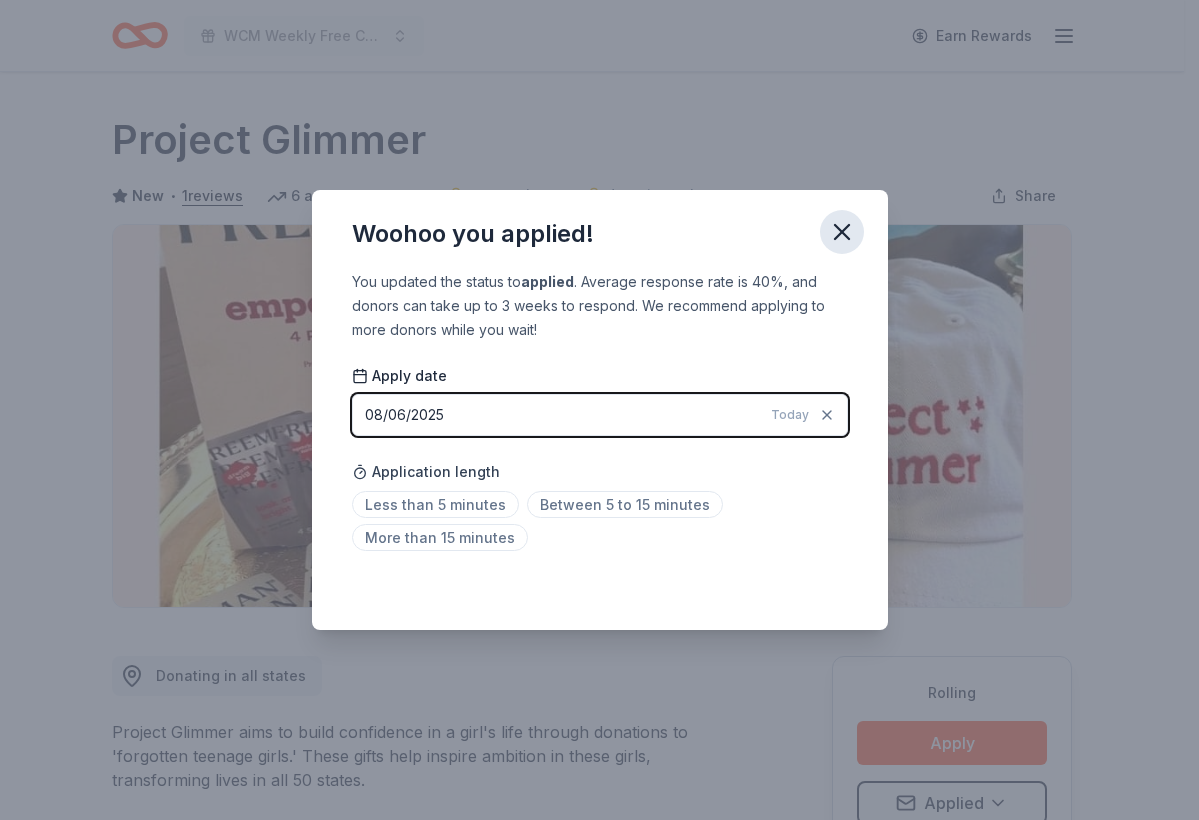 click 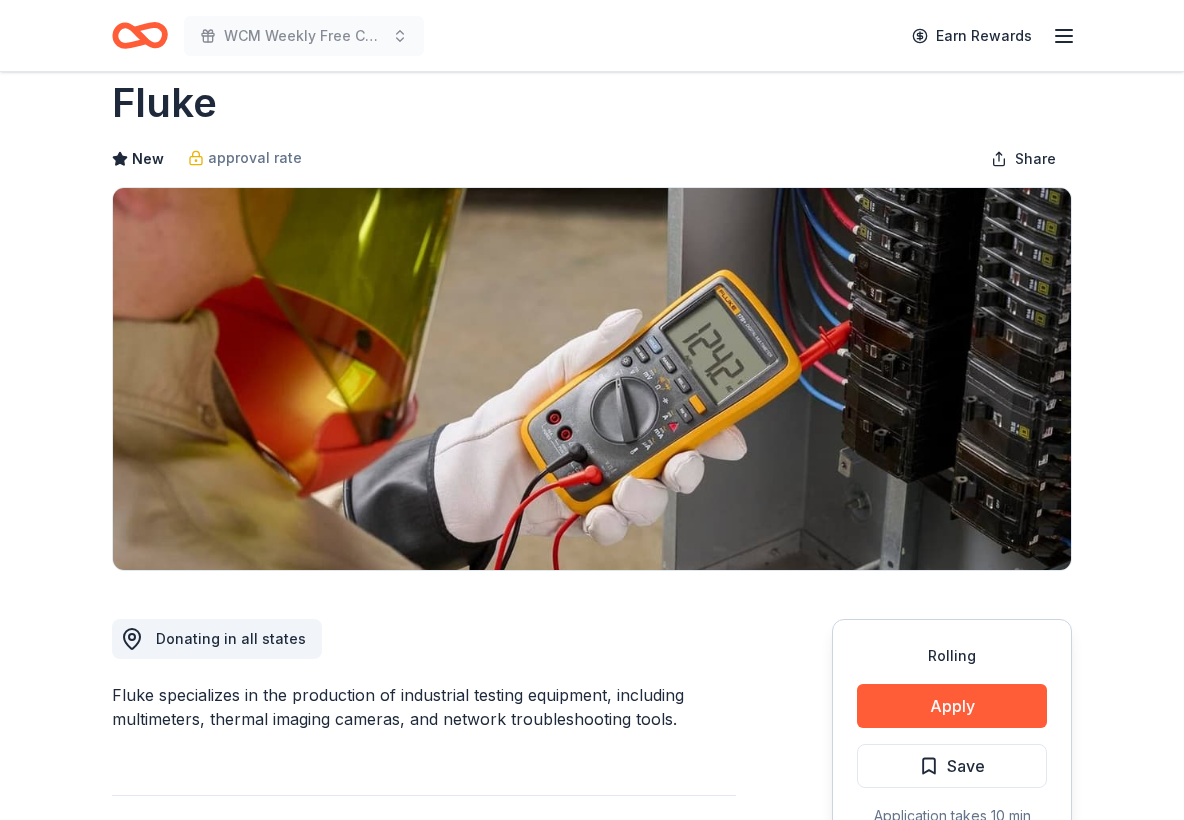 scroll, scrollTop: 119, scrollLeft: 0, axis: vertical 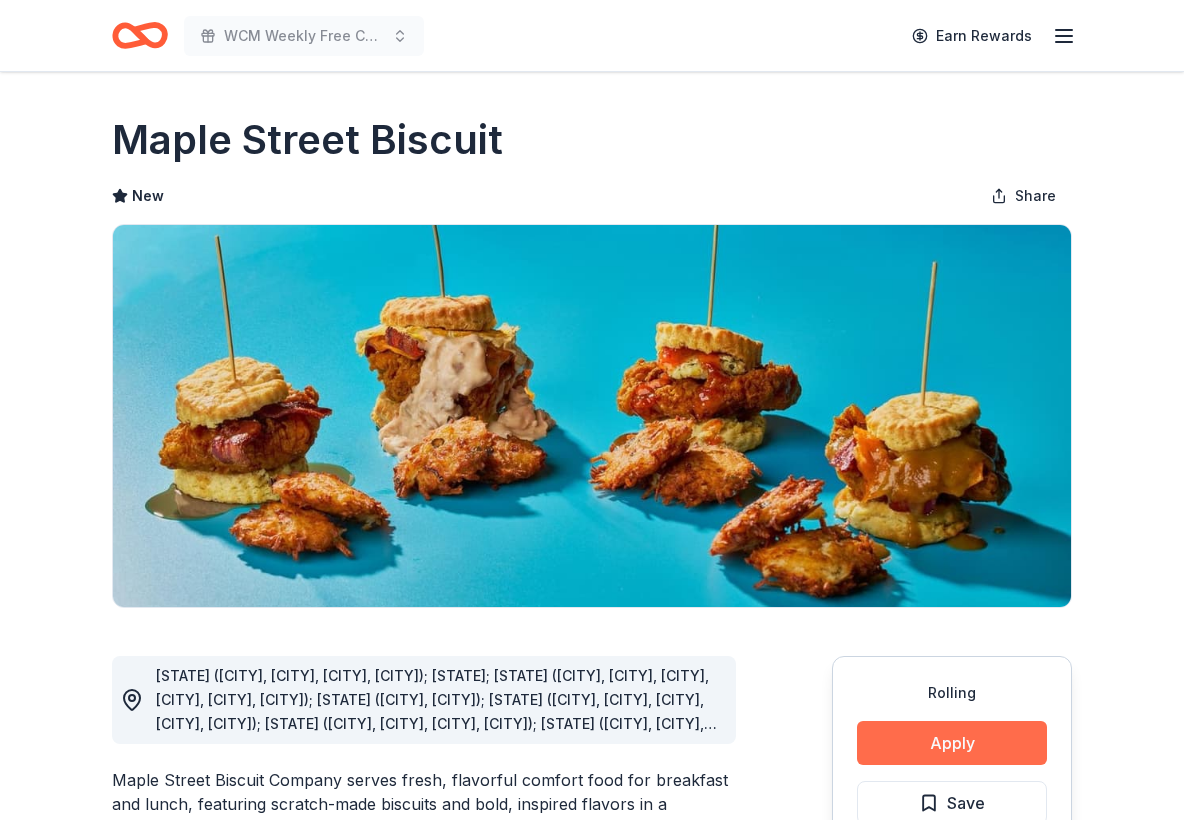click on "Apply" at bounding box center [952, 743] 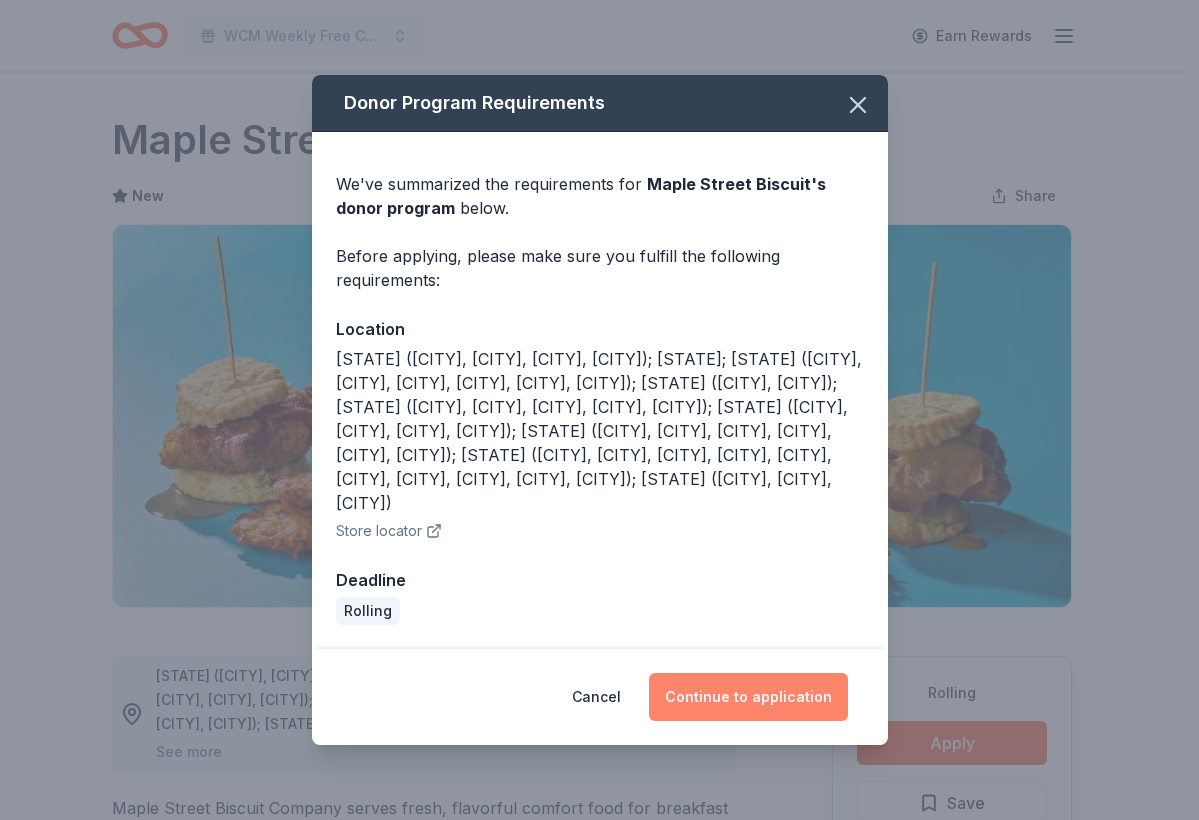 click on "Continue to application" at bounding box center [748, 697] 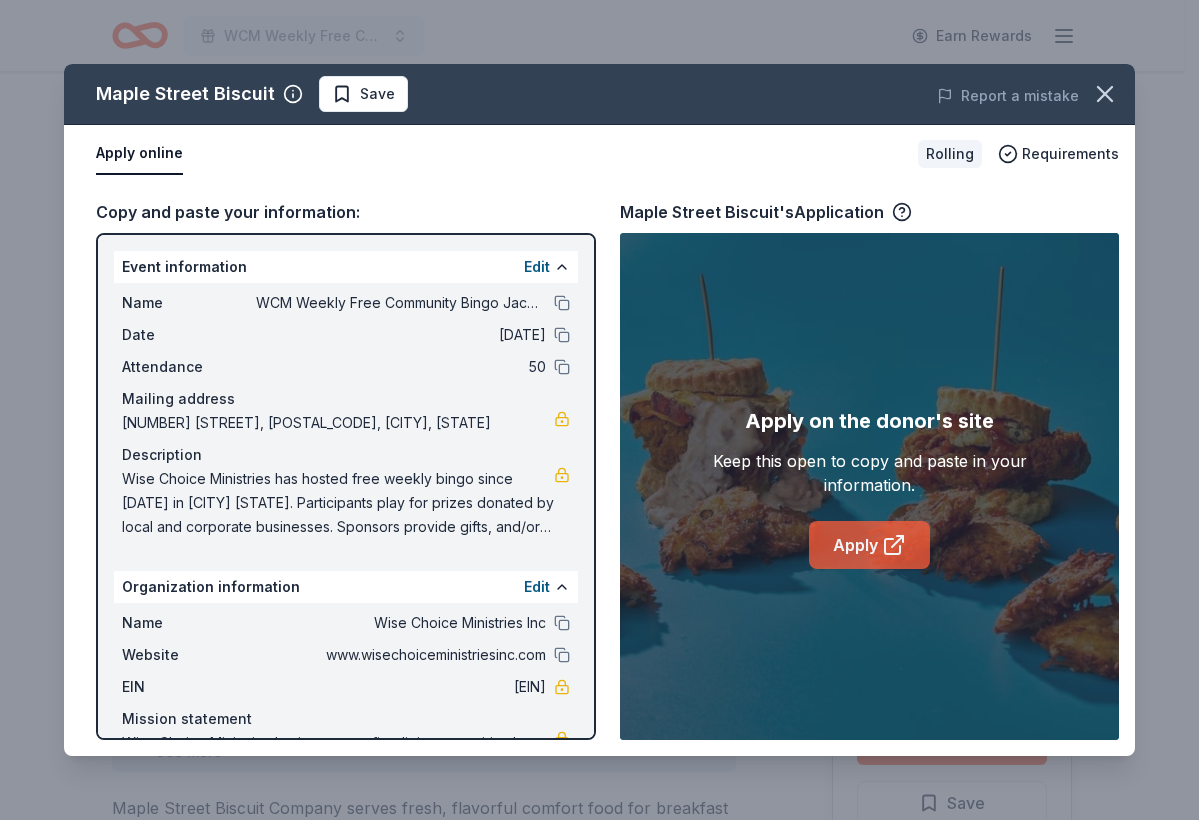click on "Apply" at bounding box center [869, 545] 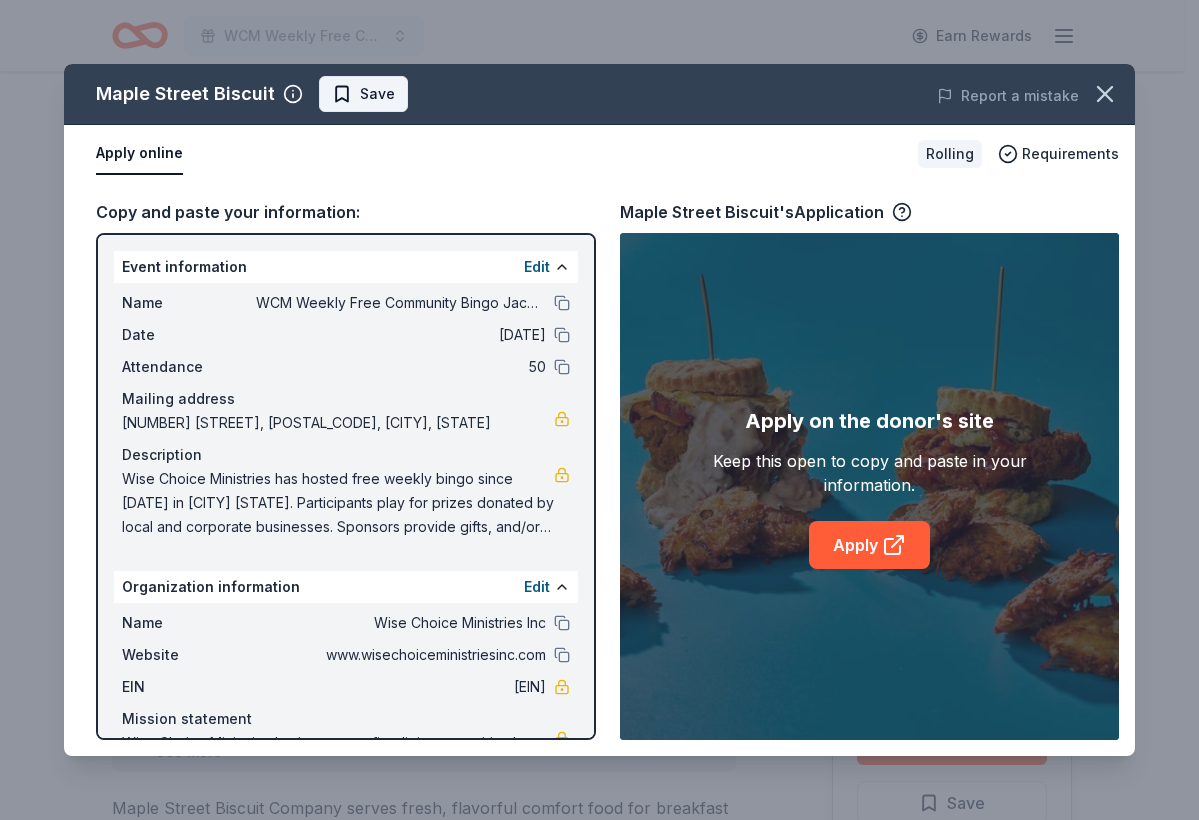 click on "Save" at bounding box center (377, 94) 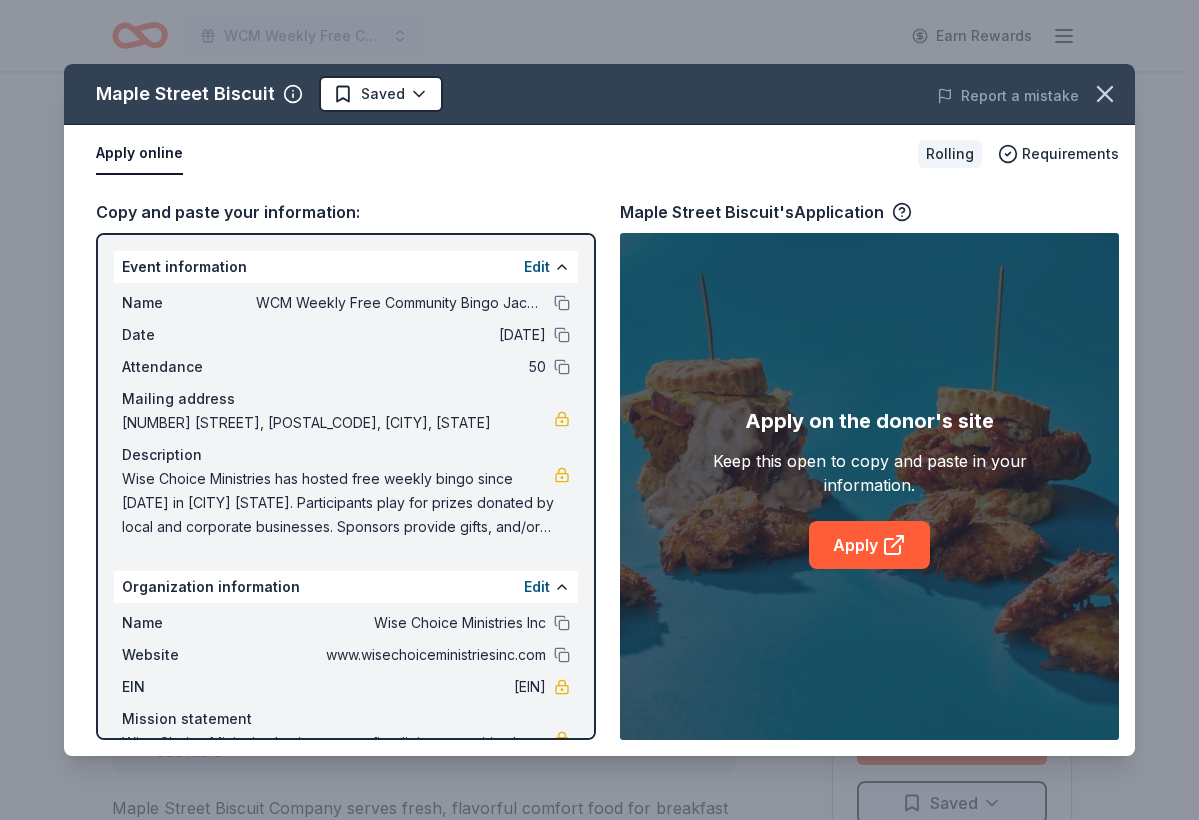 click on "WCM Weekly Free Community Bingo Jacksonville Florida Earn Rewards Rolling Share Maple Street Biscuit New Share Donating in AL (Daphne, Homewood, Madison, Mobile); FL; GA (Alpharetta, Atlanta, Duluth, Kennesaw, Savannah, Woodstock); KY (Florence, Lexington); OH (Canton, Columbus, Mason, Powell, Worthington); SC (Charleston, Greenville, Myrtle Beach, Simpsonville); TN (Brentwood, Chattanooga, Johnson City, Knoxville, Murfreesboro, Nashville); TX (Bee Cave, Dallas, Frisco, Katy, Keller, Mansfield, McKinney, Richmond, San Antonio, Wylie); VA (Chesterfield, North Chesterfield, Richmond) See more Maple Street Biscuit Company serves fresh, flavorful comfort food for breakfast and lunch, featuring scratch-made biscuits and bold, inspired flavors in a welcoming neighborhood setting. What they donate Food, gift cards, merchandise Beverages Meals Auction & raffle Donation is small & easy to send to guests Who they donate to Maple Street Biscuit  hasn ' t listed any preferences or eligibility criteria. Upgrade to Pro New" at bounding box center (599, 410) 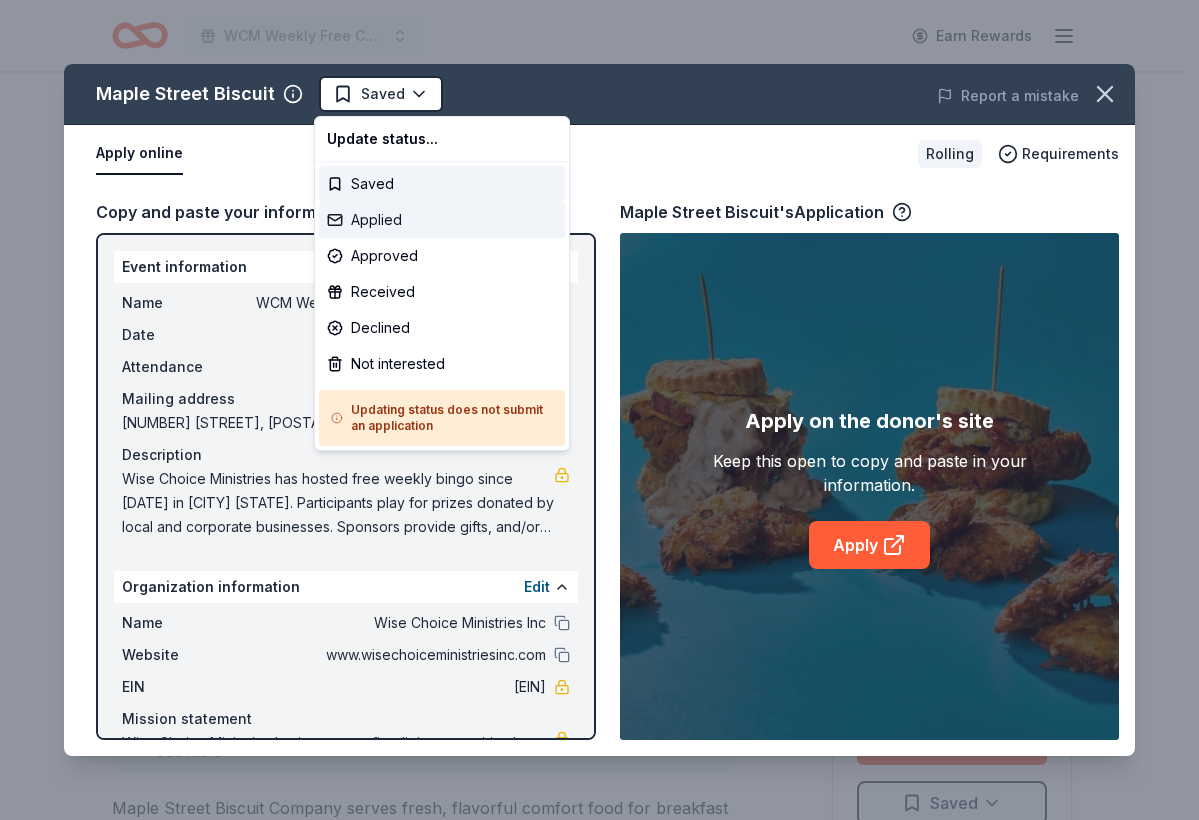 click on "Applied" at bounding box center (442, 220) 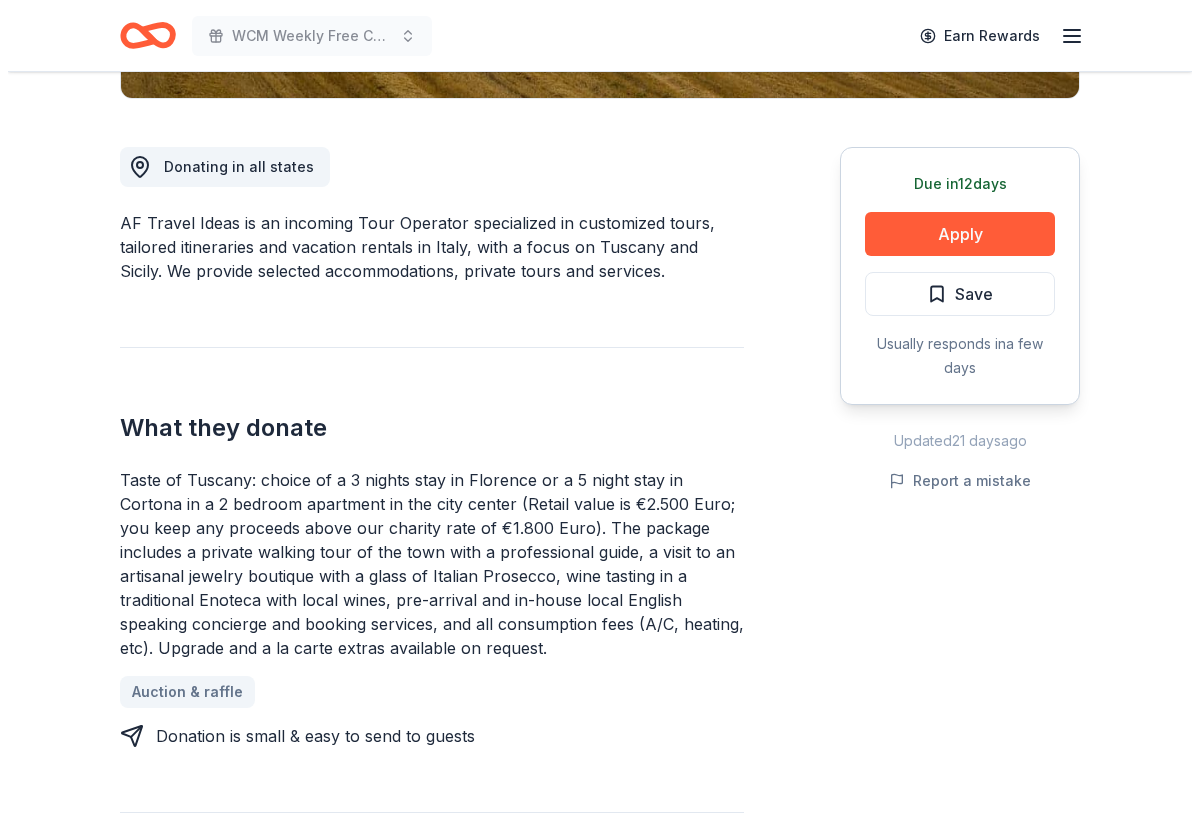 scroll, scrollTop: 626, scrollLeft: 0, axis: vertical 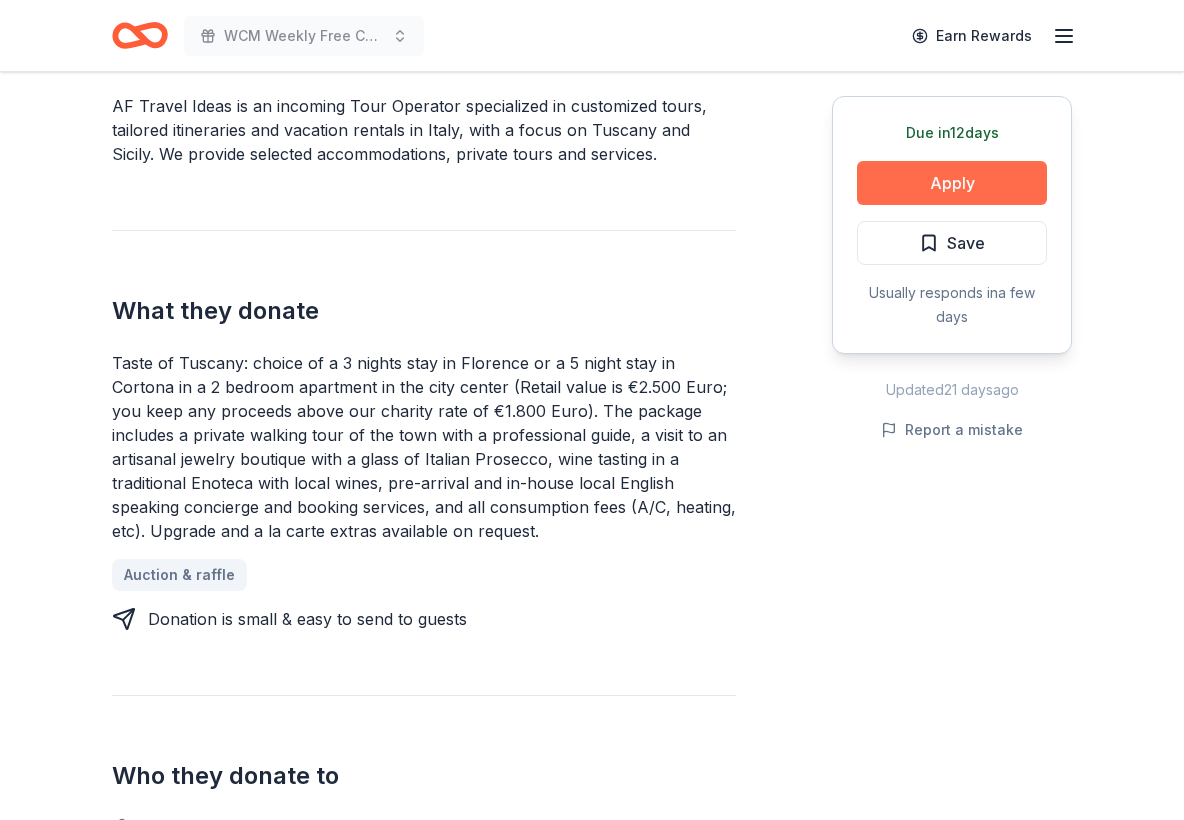 click on "Apply" at bounding box center [952, 183] 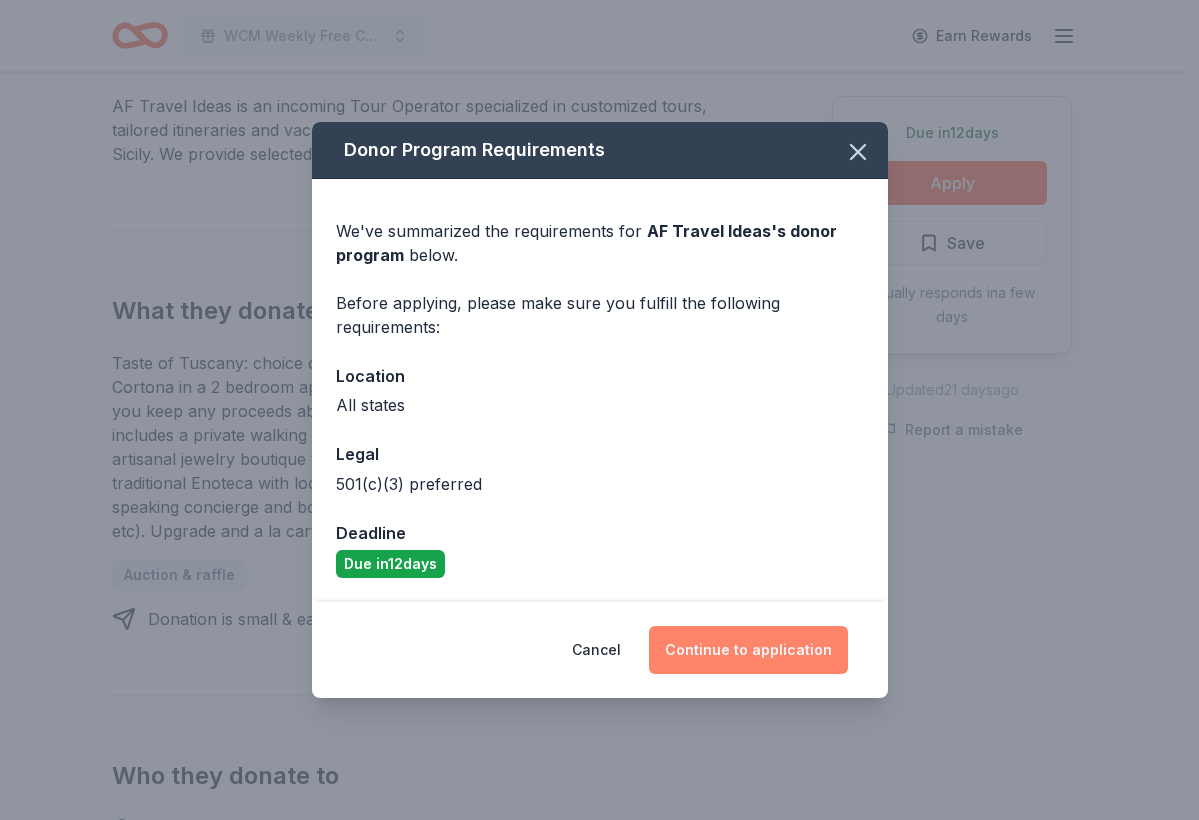 click on "Continue to application" at bounding box center (748, 650) 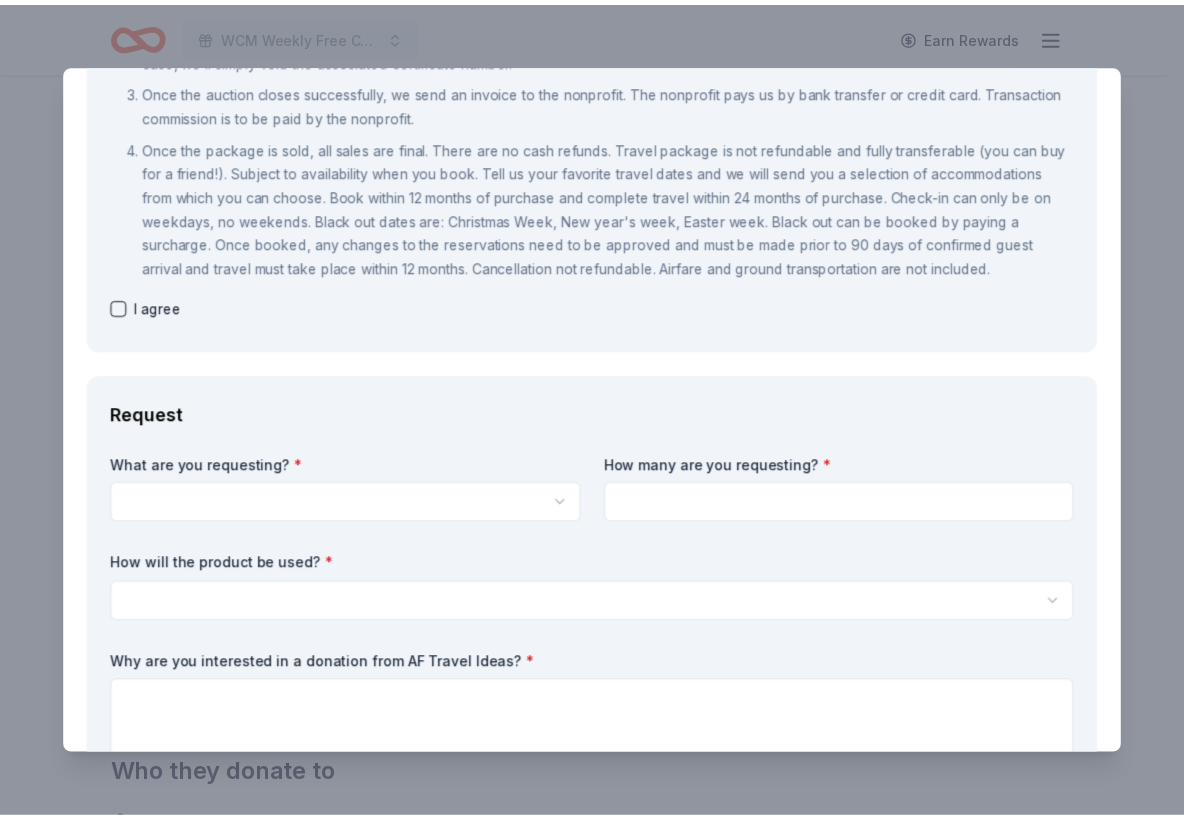 scroll, scrollTop: 0, scrollLeft: 0, axis: both 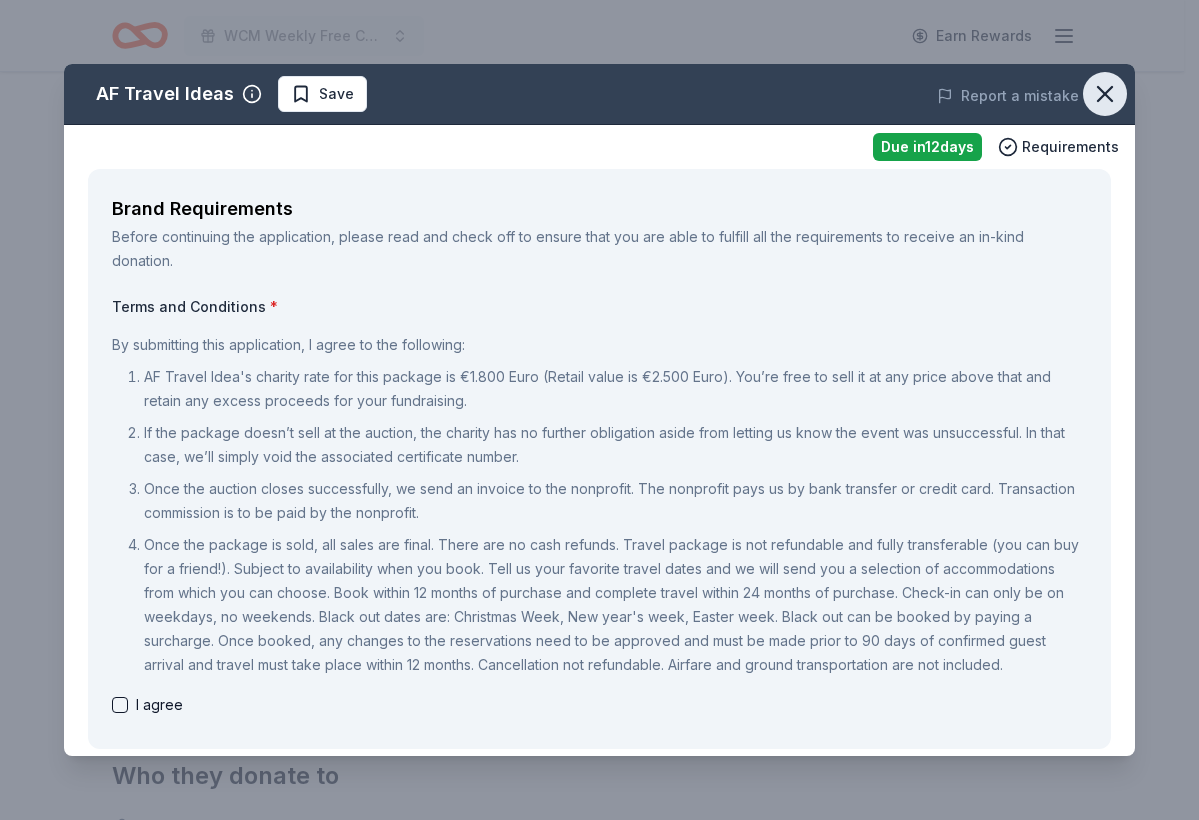 click 